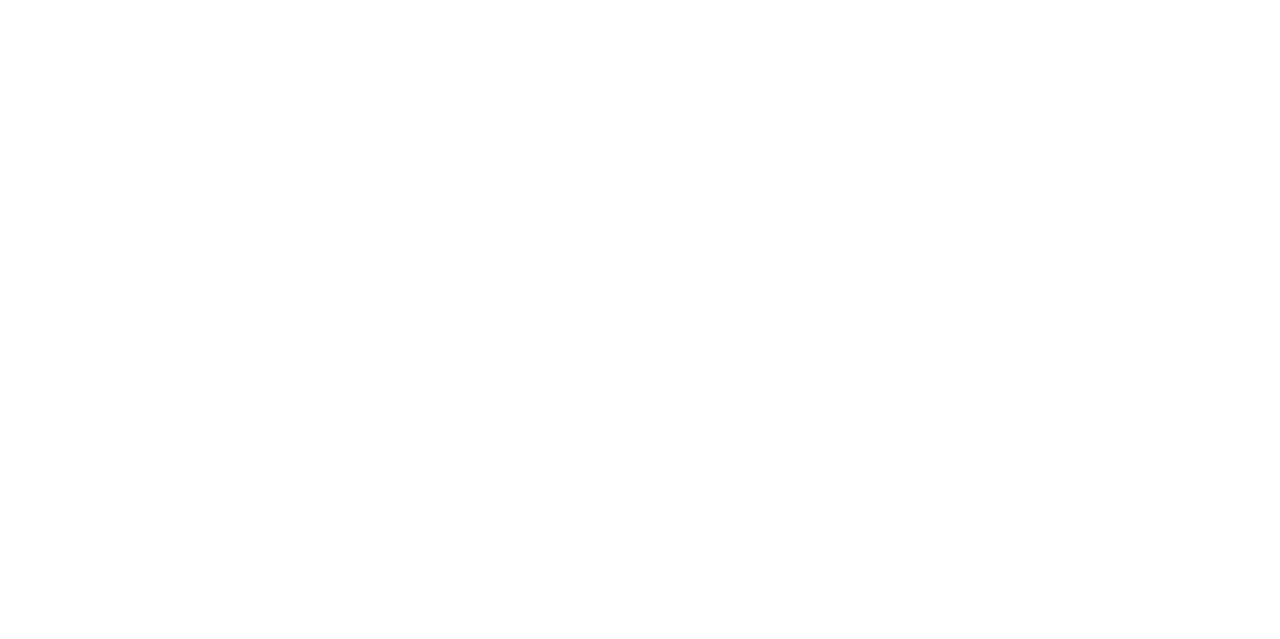scroll, scrollTop: 0, scrollLeft: 0, axis: both 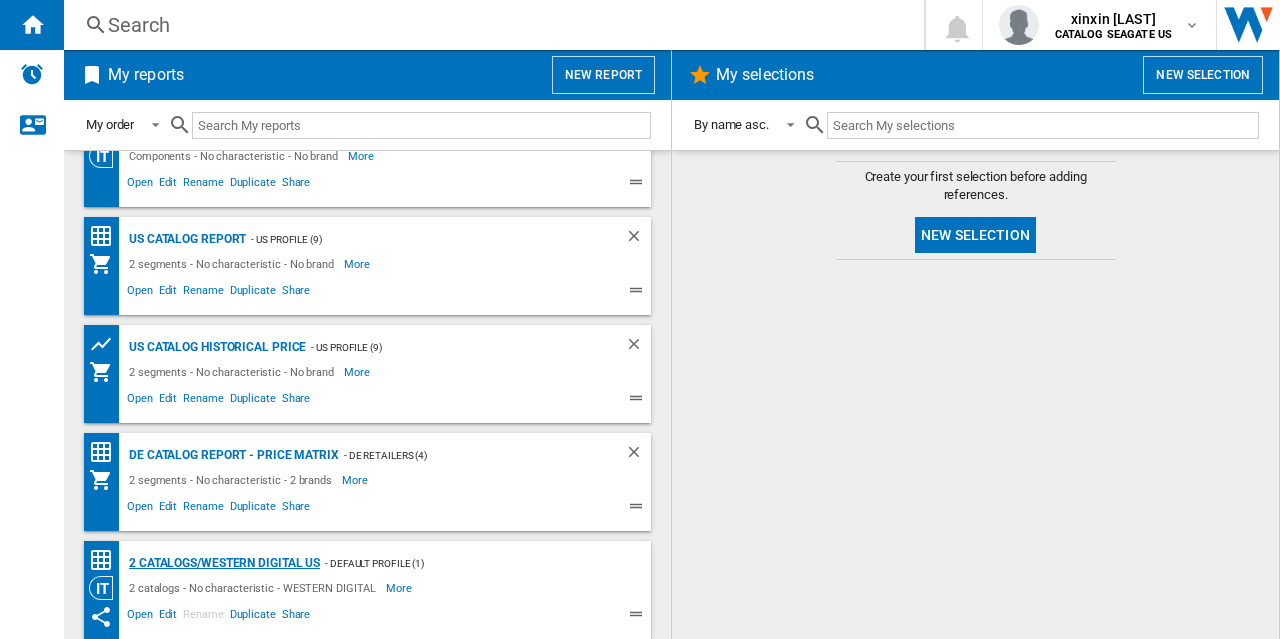 click on "2 catalogs/WESTERN DIGITAL US" 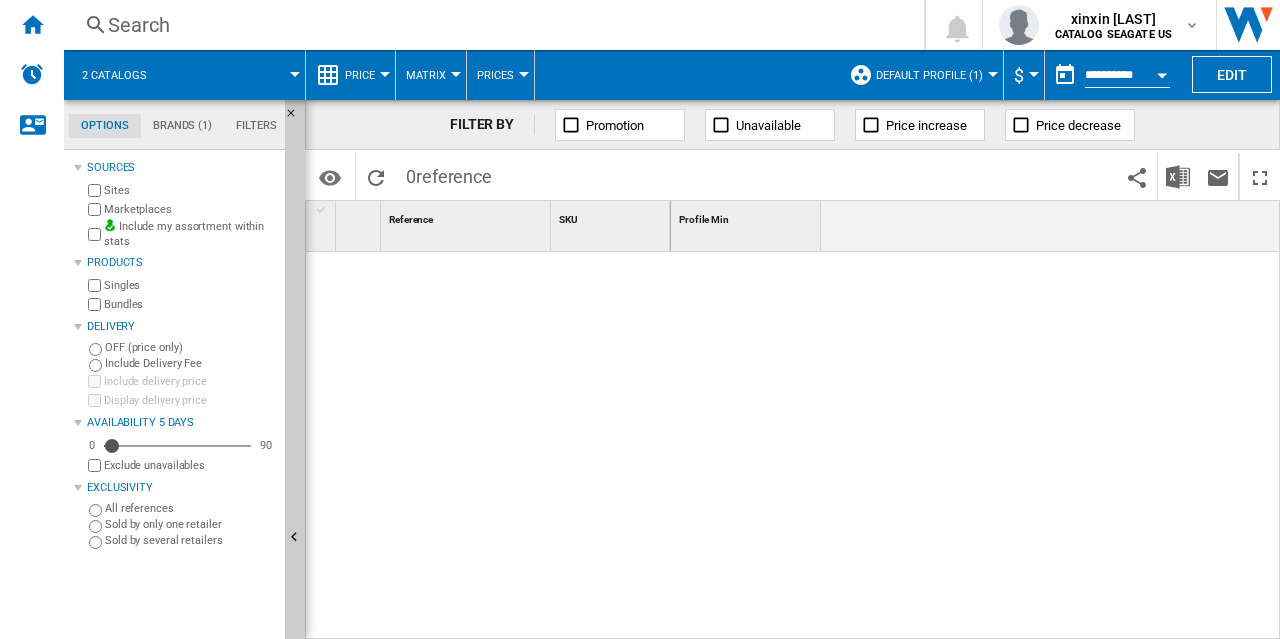 click at bounding box center (993, 74) 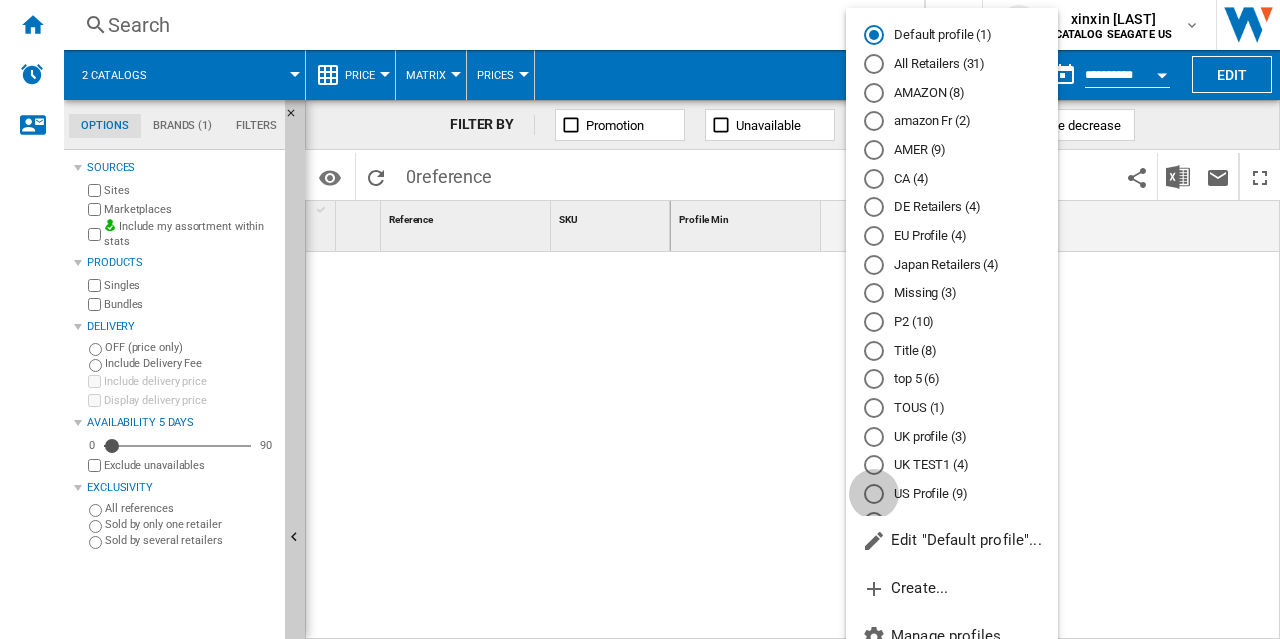 click at bounding box center [874, 494] 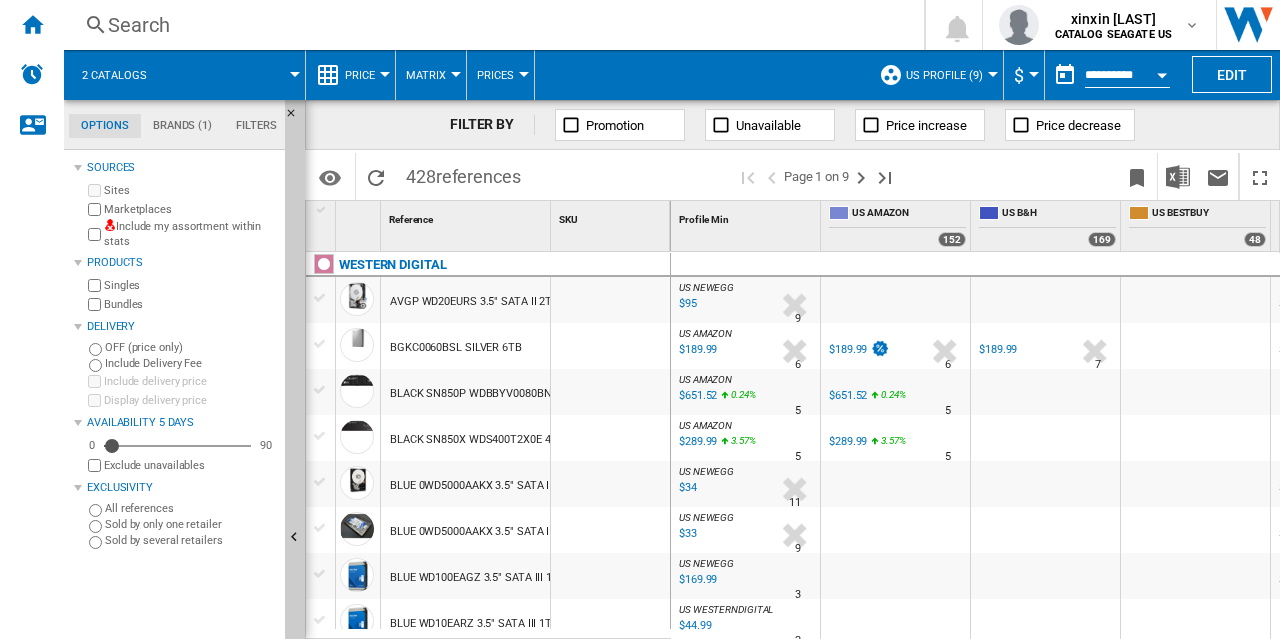 scroll, scrollTop: 0, scrollLeft: 41, axis: horizontal 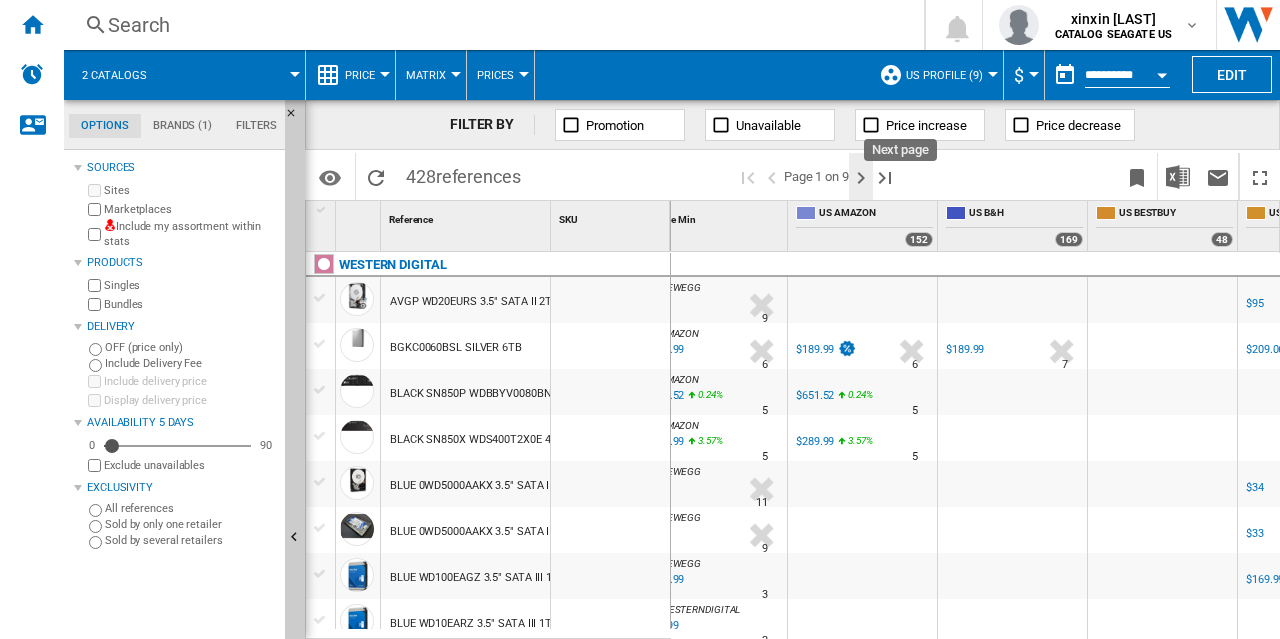 click at bounding box center [861, 178] 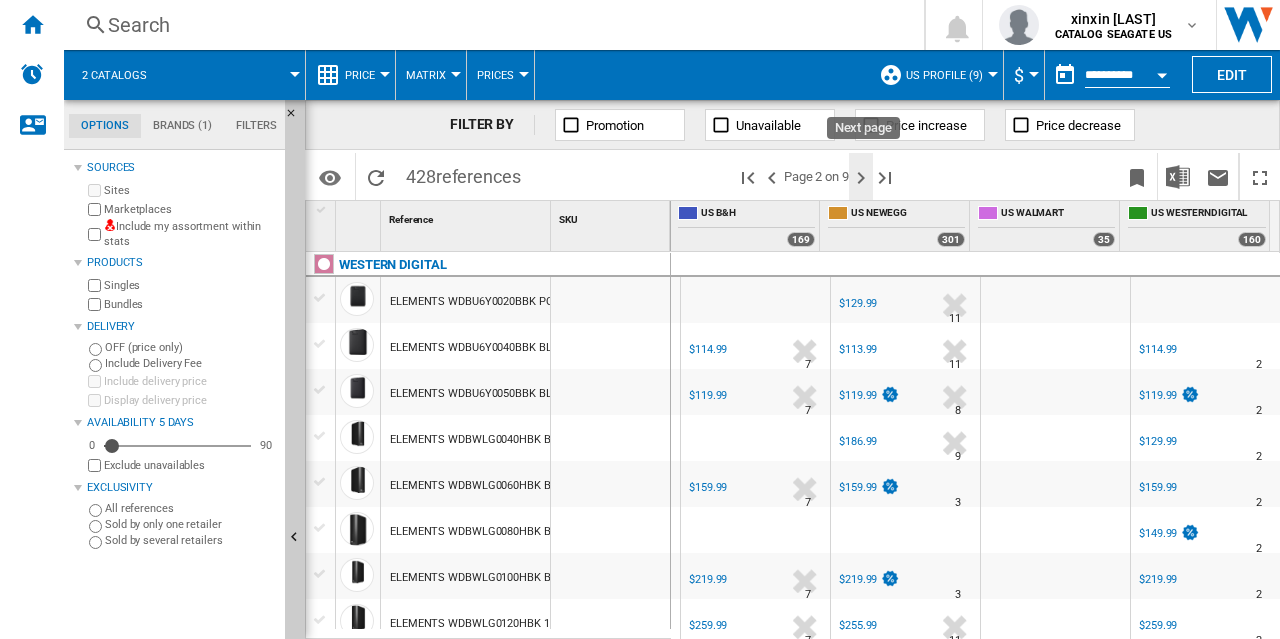 click at bounding box center [861, 178] 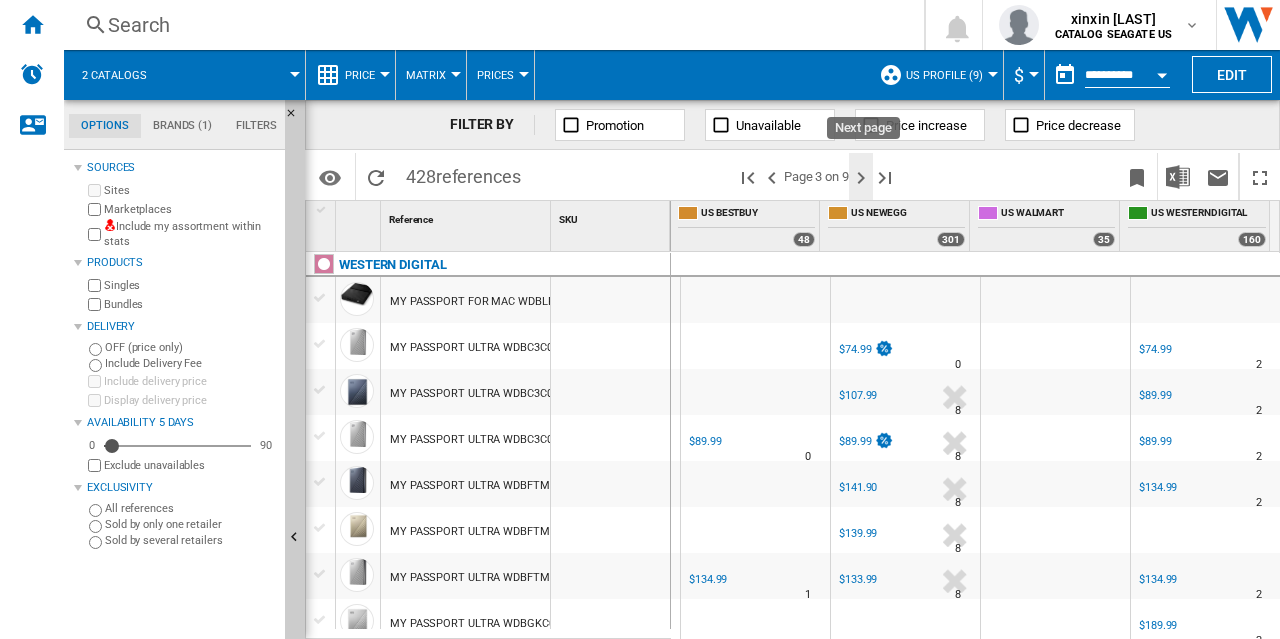 click at bounding box center (861, 178) 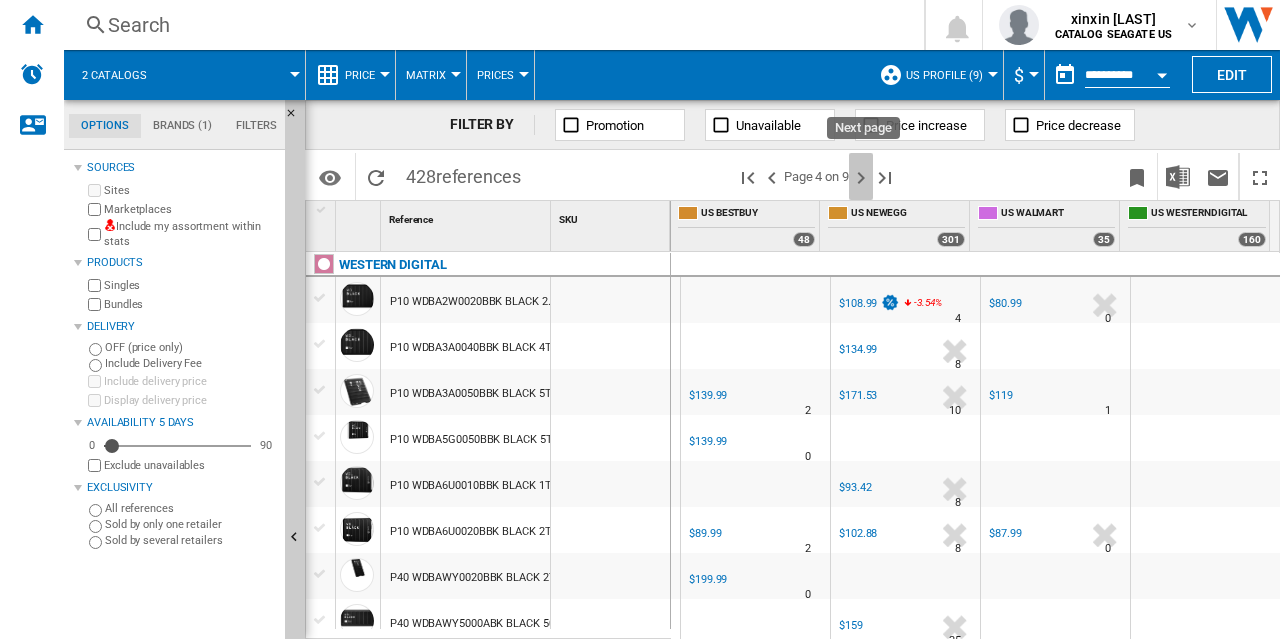 click at bounding box center [861, 178] 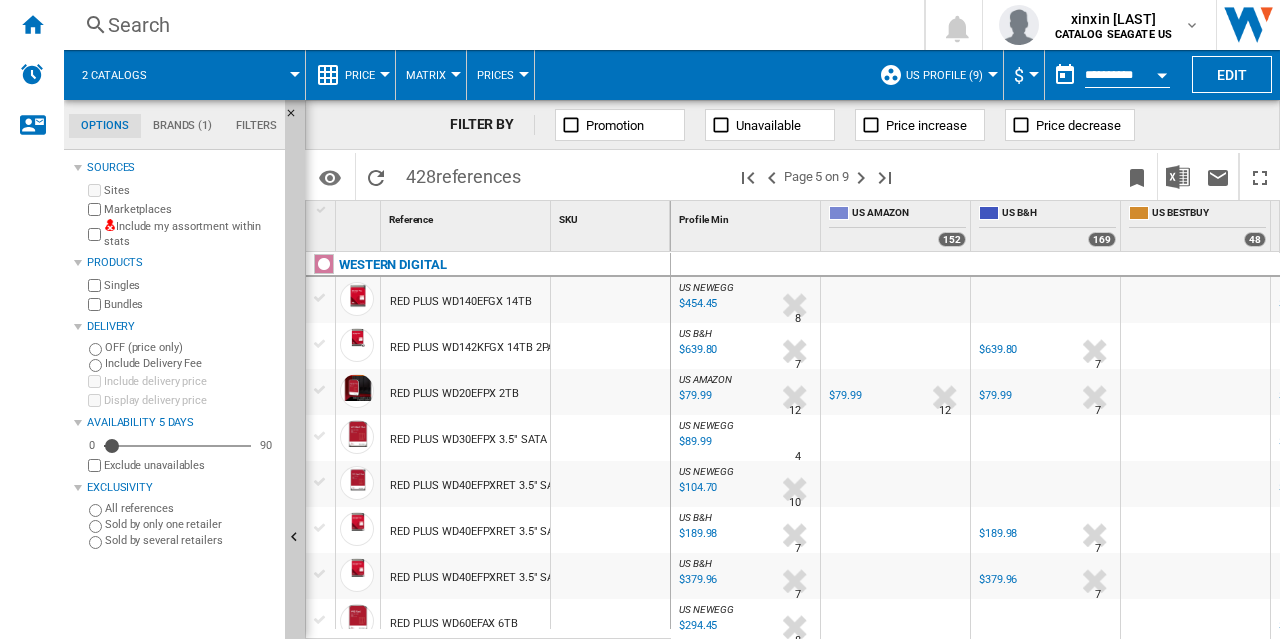 drag, startPoint x: 849, startPoint y: 628, endPoint x: 966, endPoint y: 619, distance: 117.34564 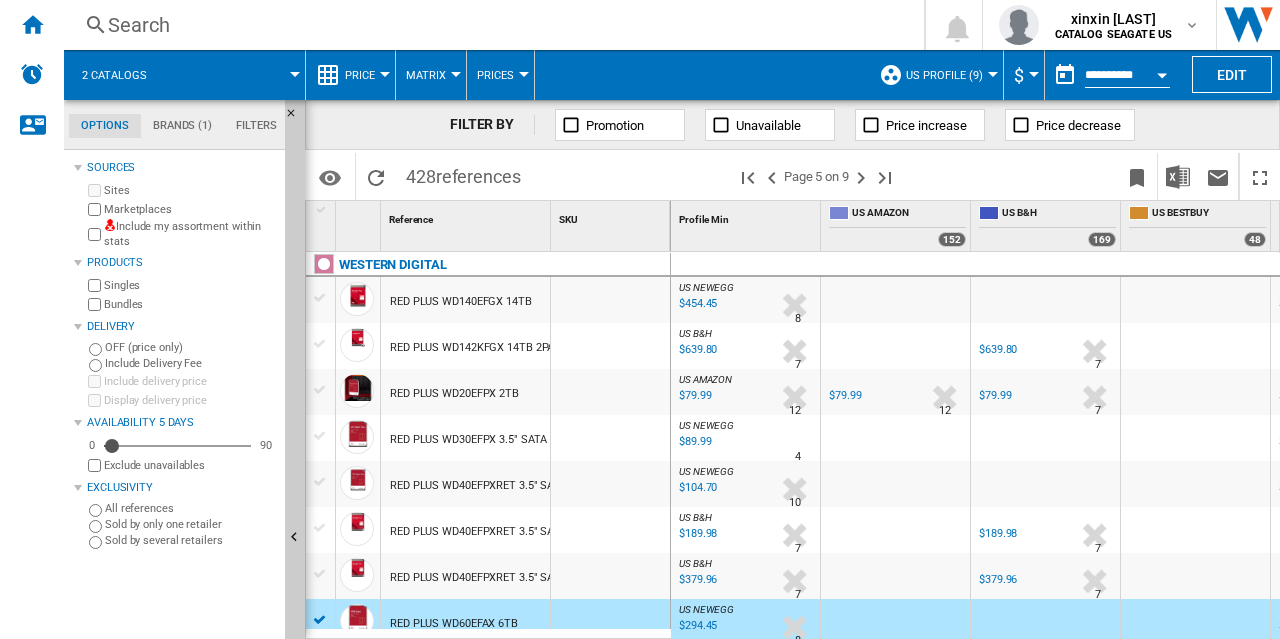 drag, startPoint x: 733, startPoint y: 626, endPoint x: 1129, endPoint y: 609, distance: 396.36475 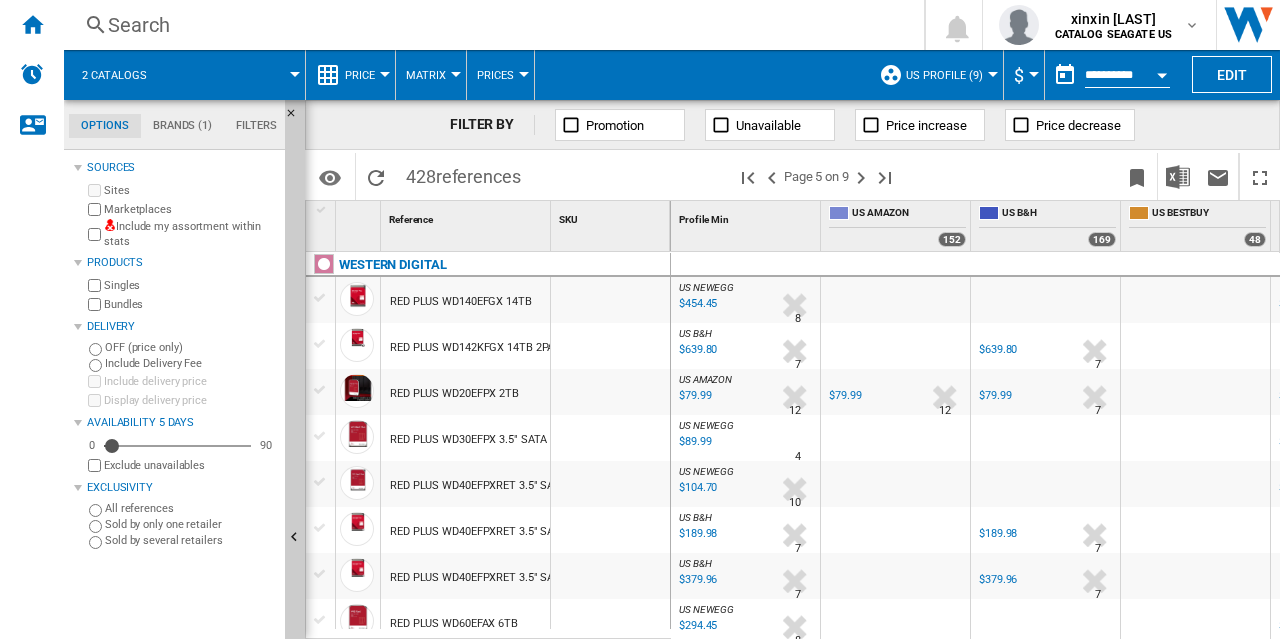 scroll, scrollTop: 0, scrollLeft: 75, axis: horizontal 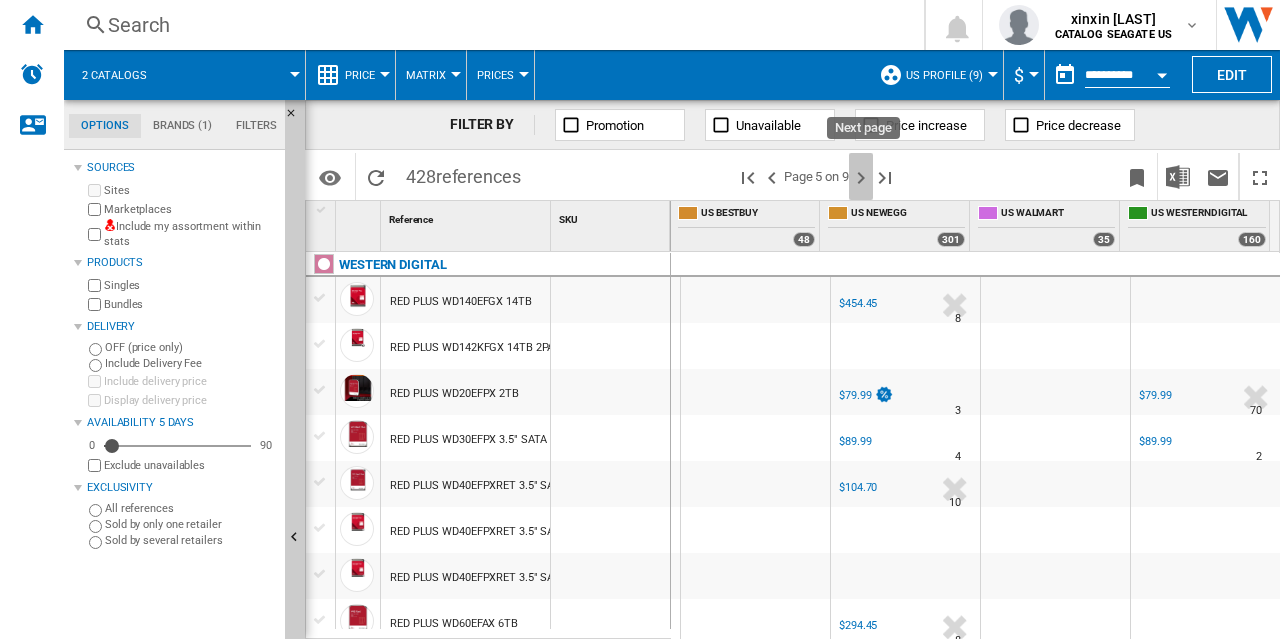 click at bounding box center (861, 178) 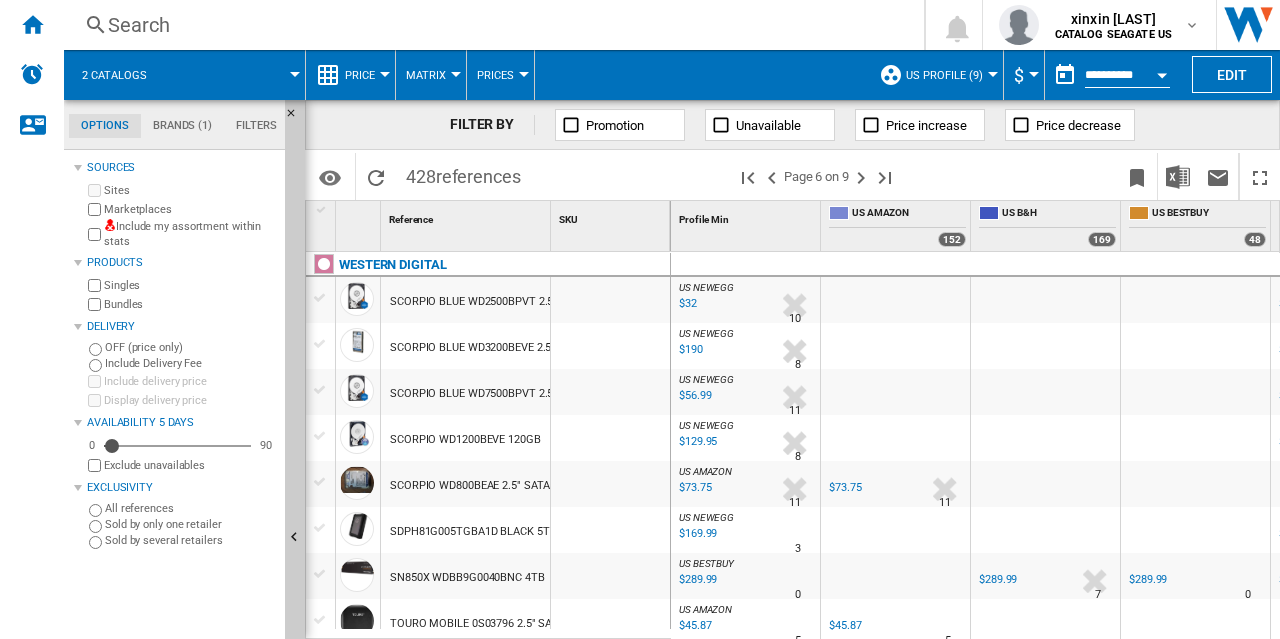 scroll, scrollTop: 0, scrollLeft: 89, axis: horizontal 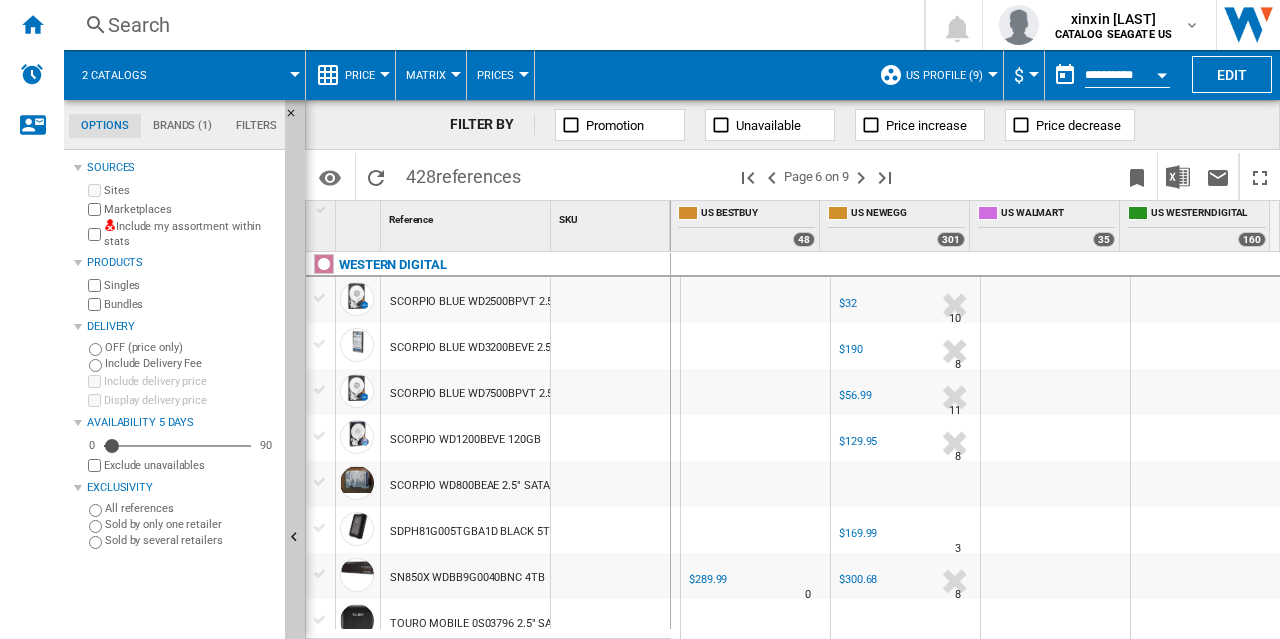 click on "Brands (1)" 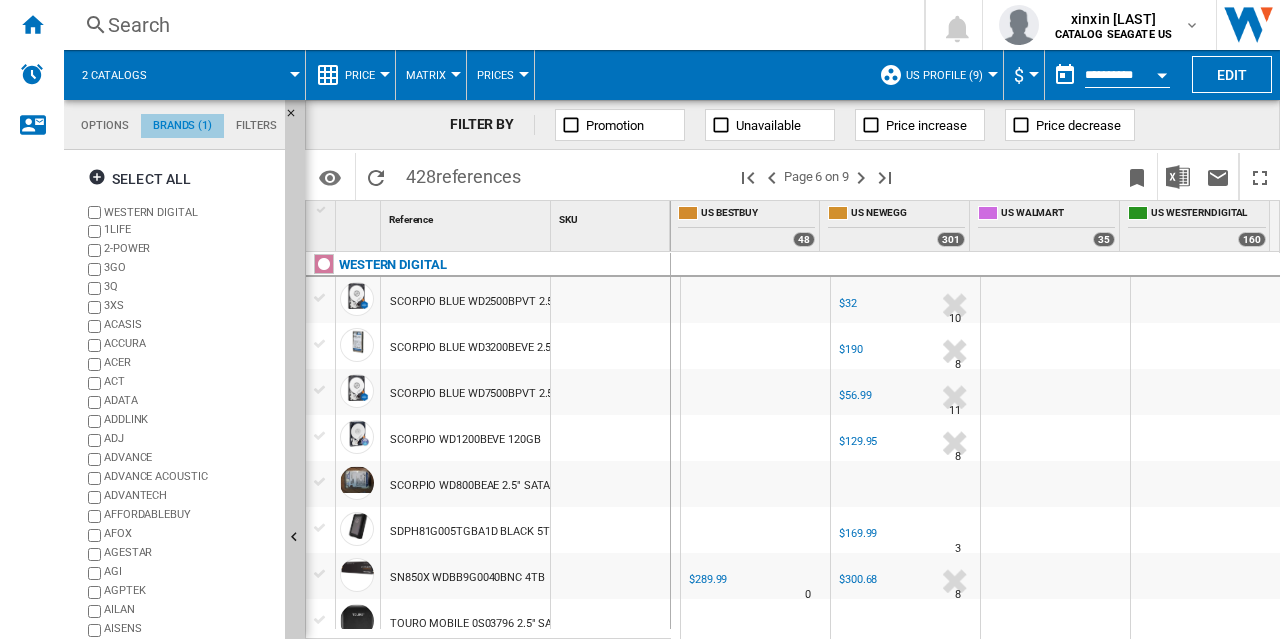 scroll, scrollTop: 76, scrollLeft: 0, axis: vertical 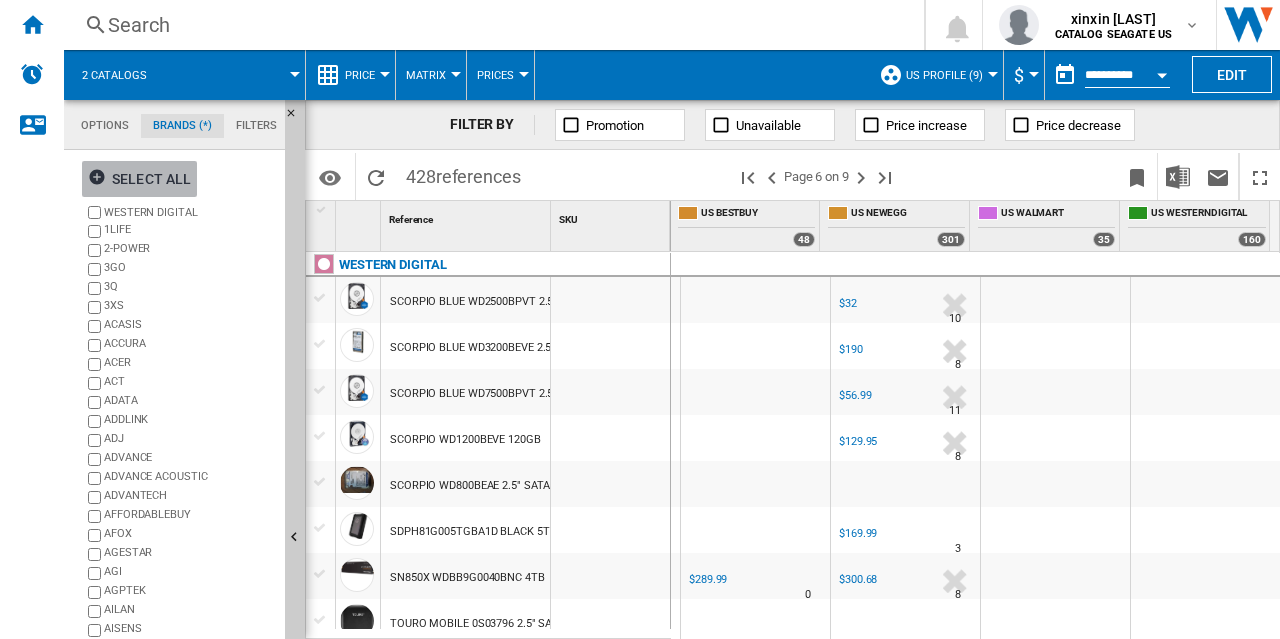 click at bounding box center (100, 180) 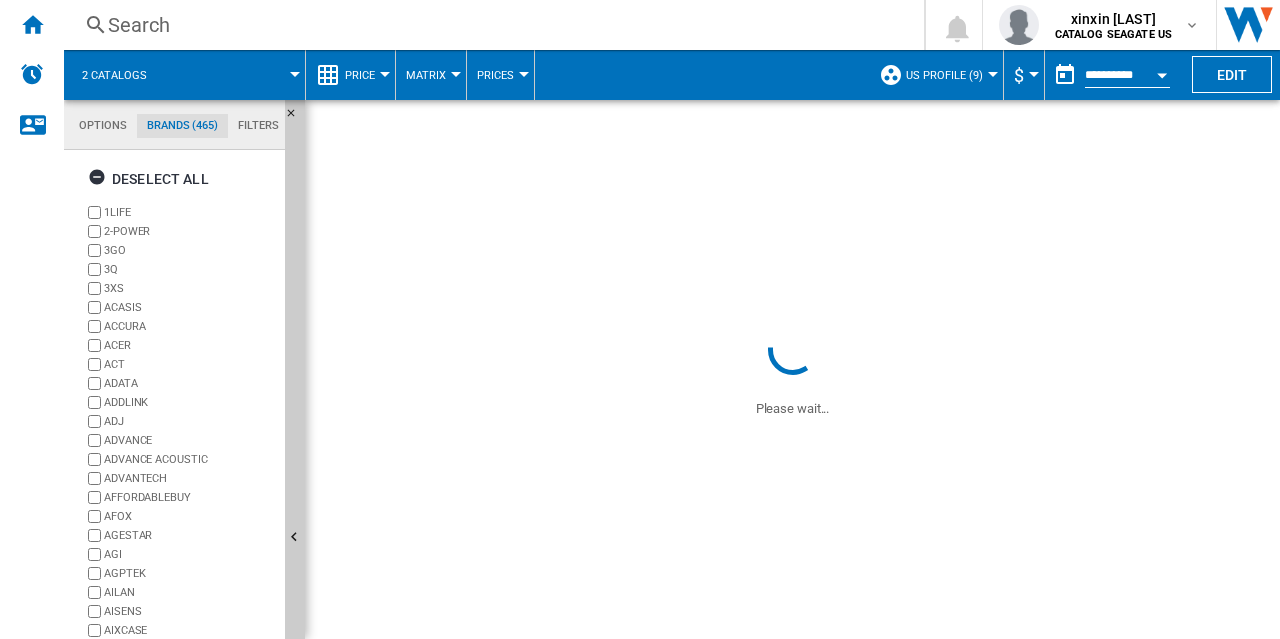 click on "1LIFE" at bounding box center (190, 212) 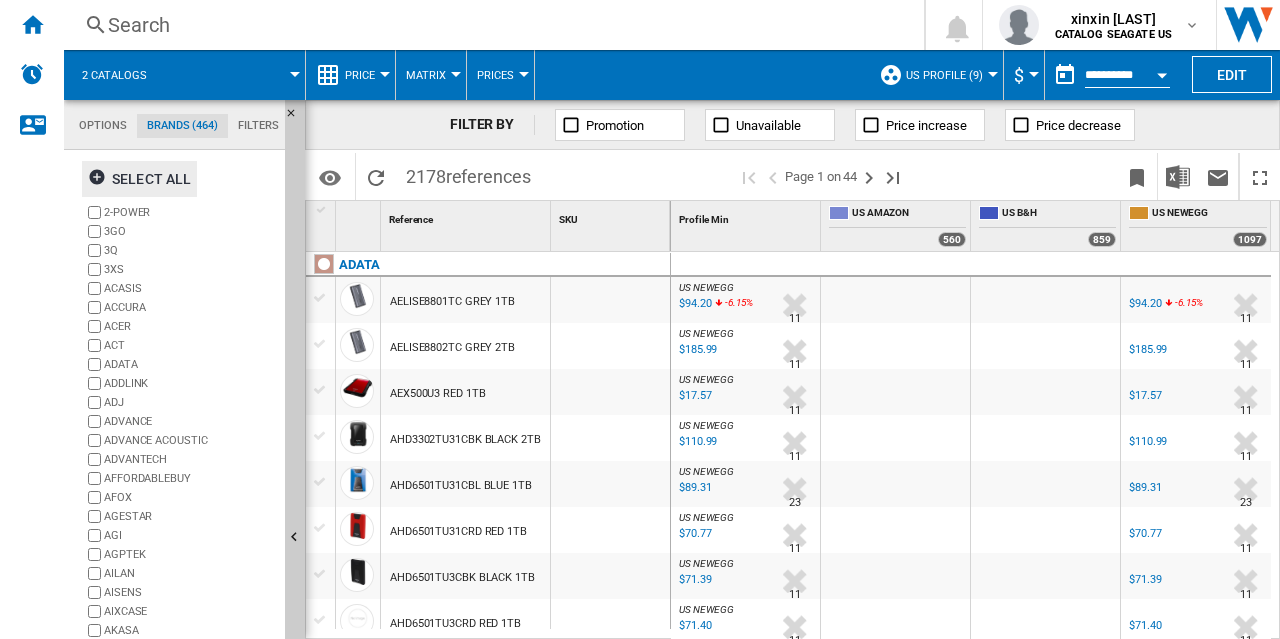 click at bounding box center (100, 180) 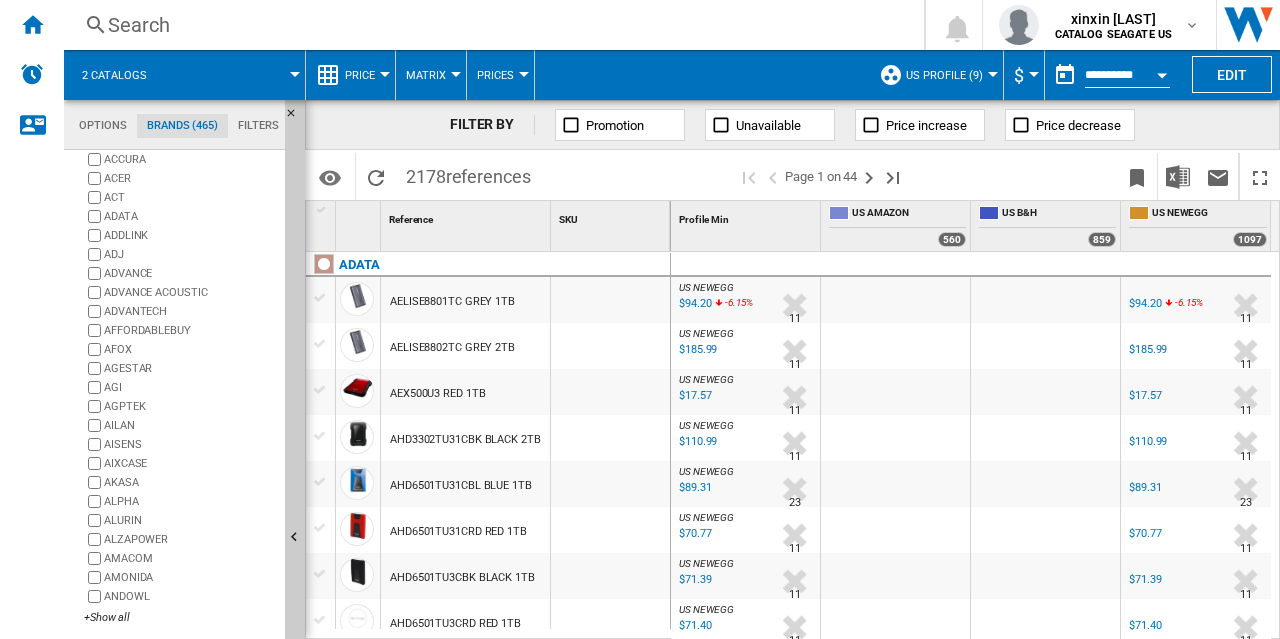 scroll, scrollTop: 0, scrollLeft: 0, axis: both 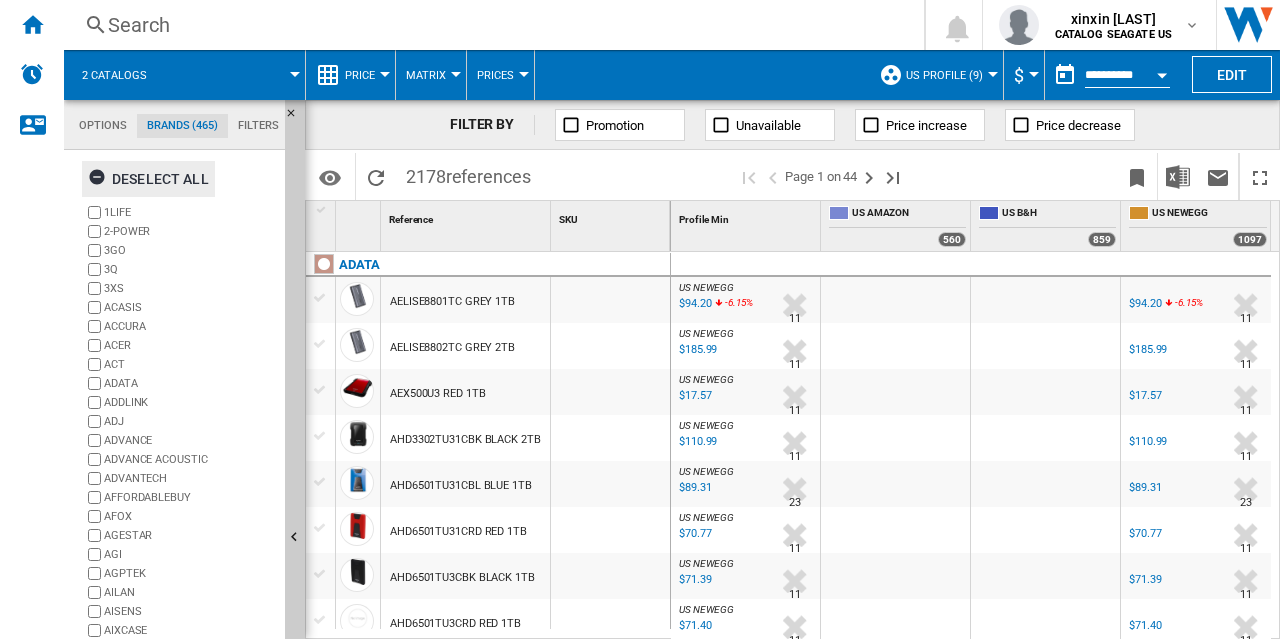 click at bounding box center [100, 180] 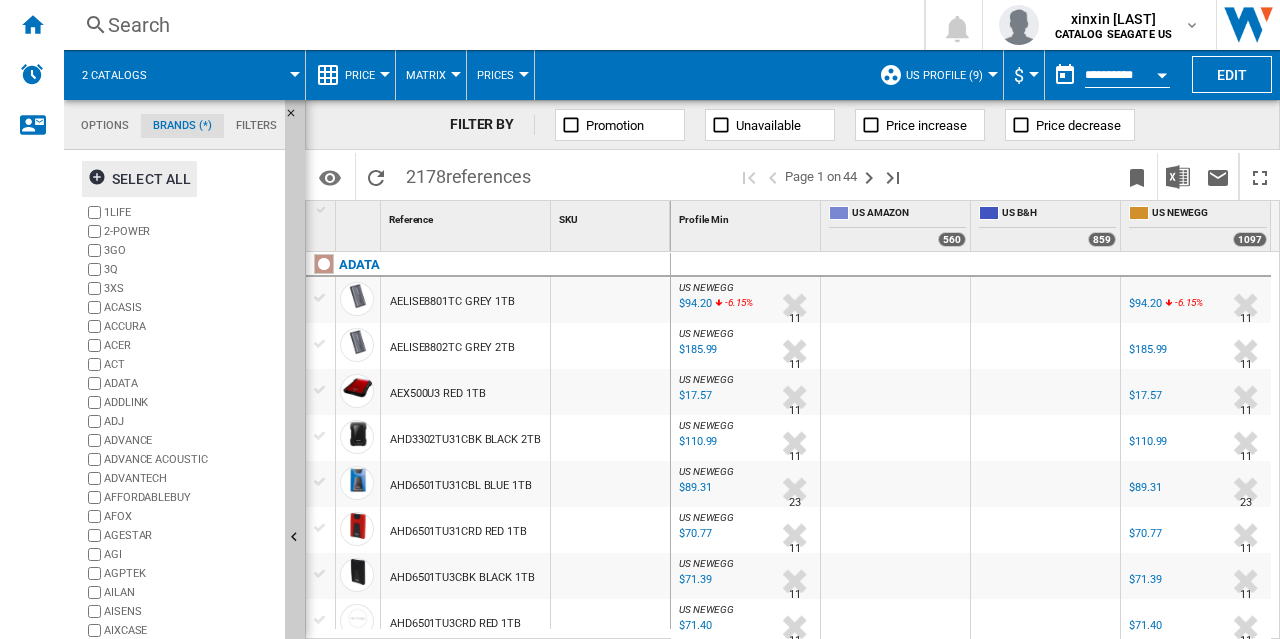 scroll, scrollTop: 167, scrollLeft: 0, axis: vertical 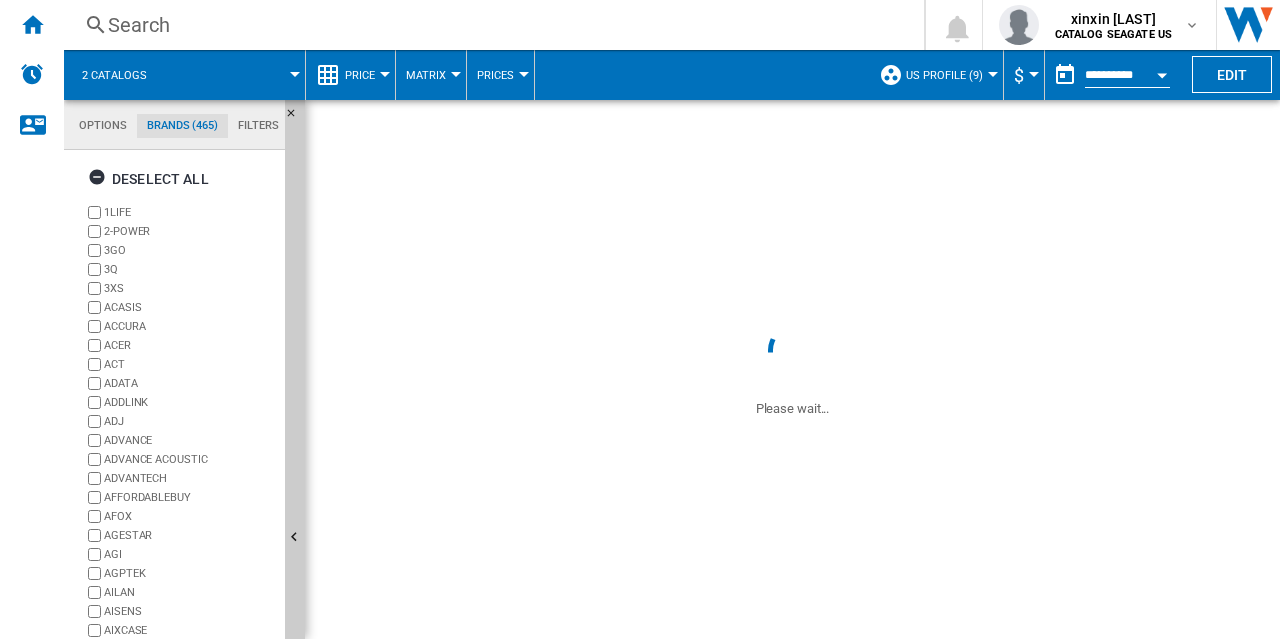 click on "AISENS" at bounding box center (180, 611) 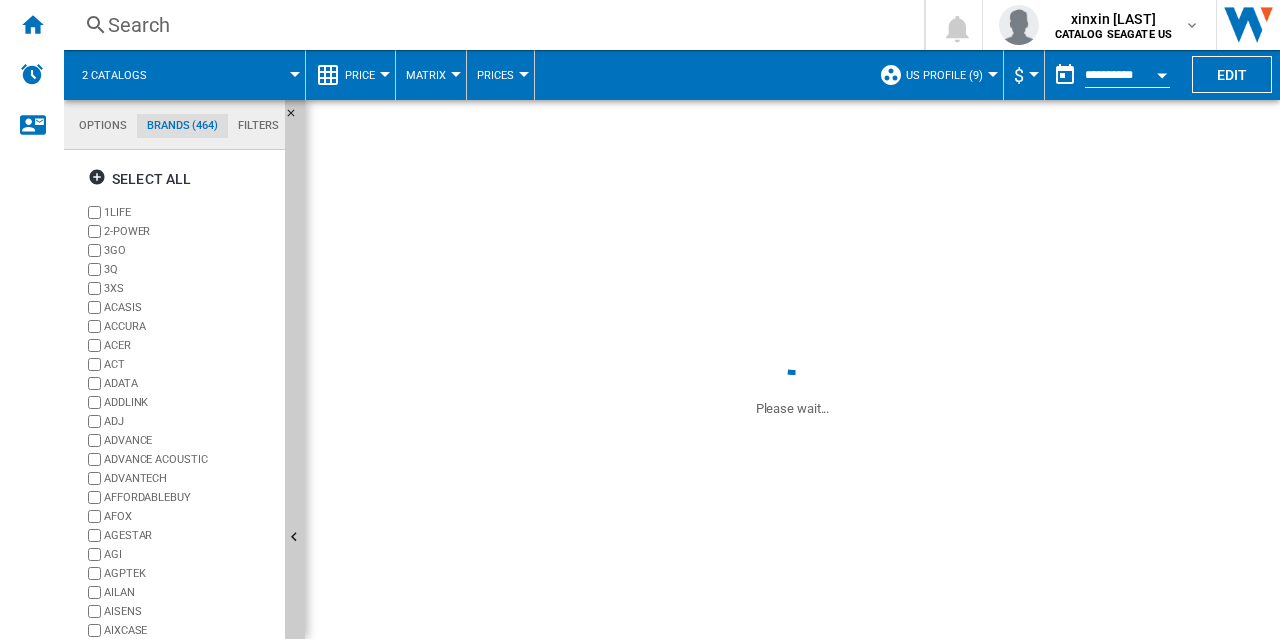 scroll, scrollTop: 167, scrollLeft: 0, axis: vertical 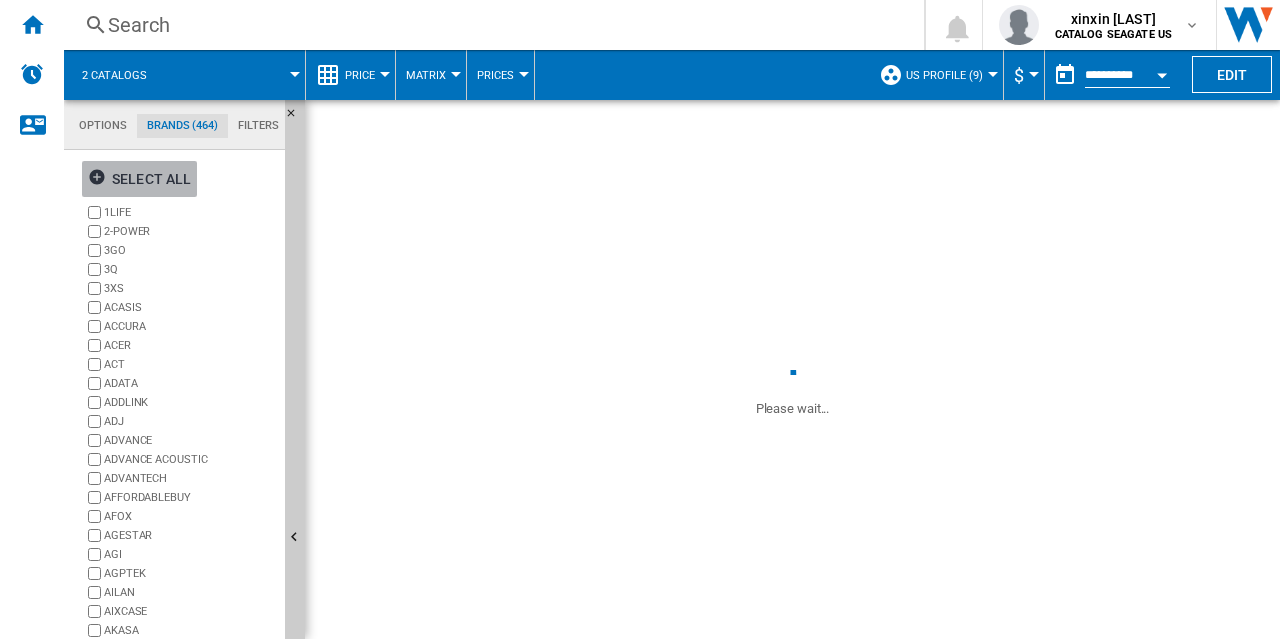 click at bounding box center (100, 180) 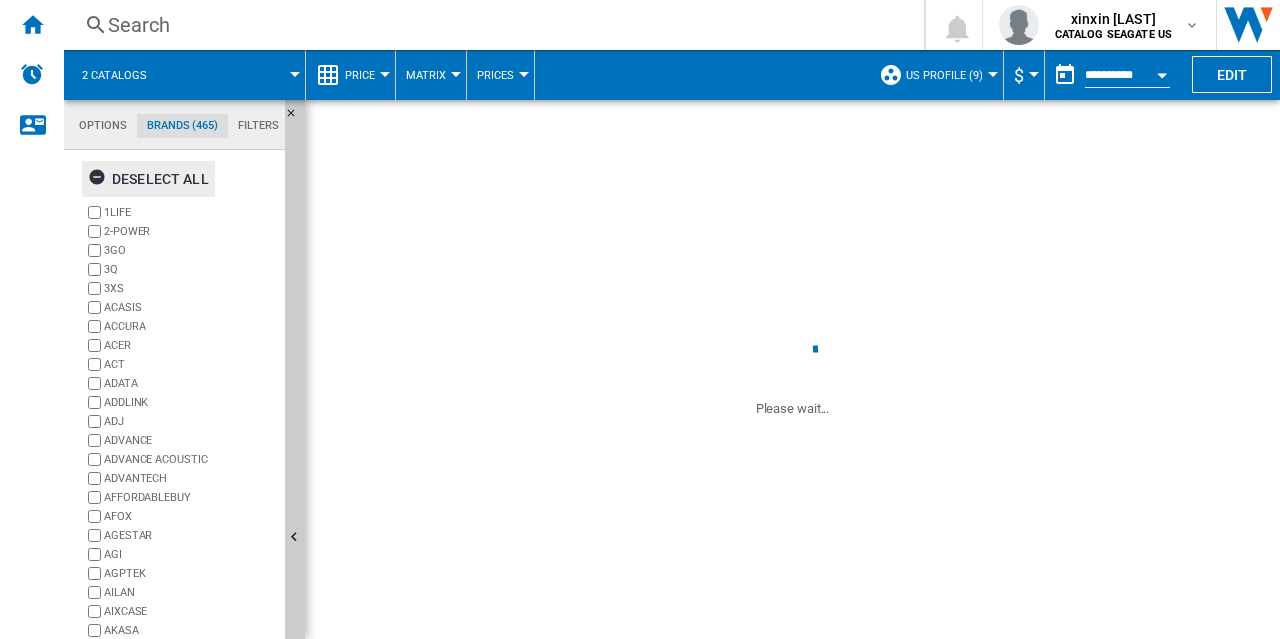 click at bounding box center (100, 180) 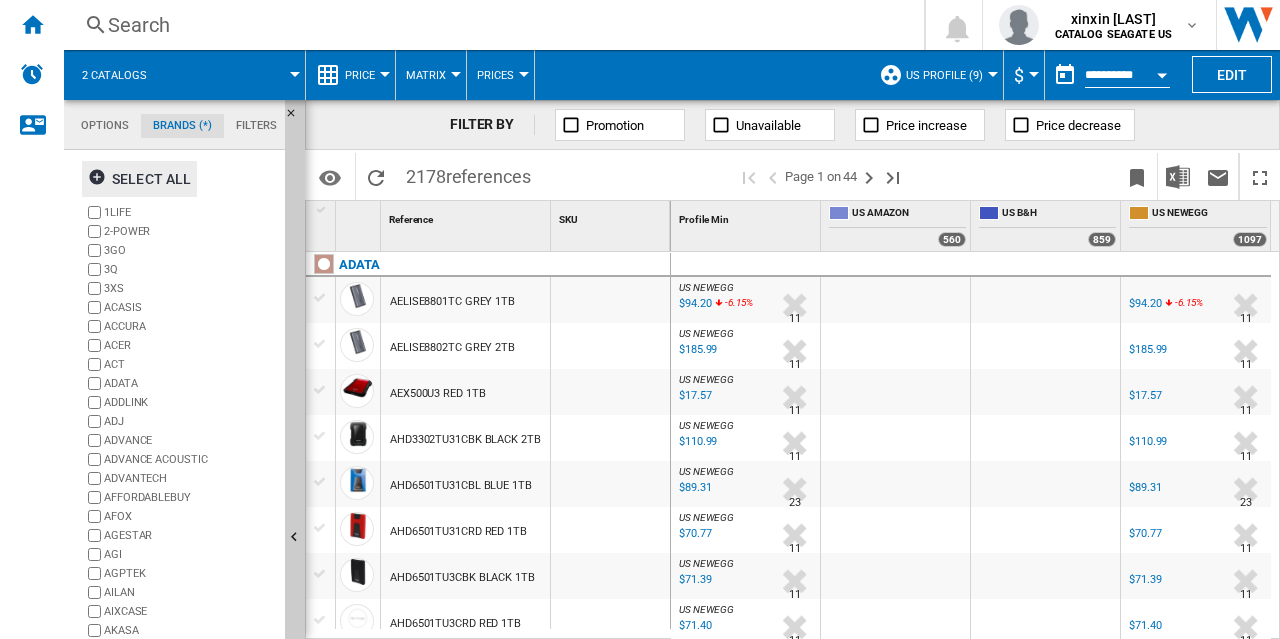 scroll, scrollTop: 167, scrollLeft: 0, axis: vertical 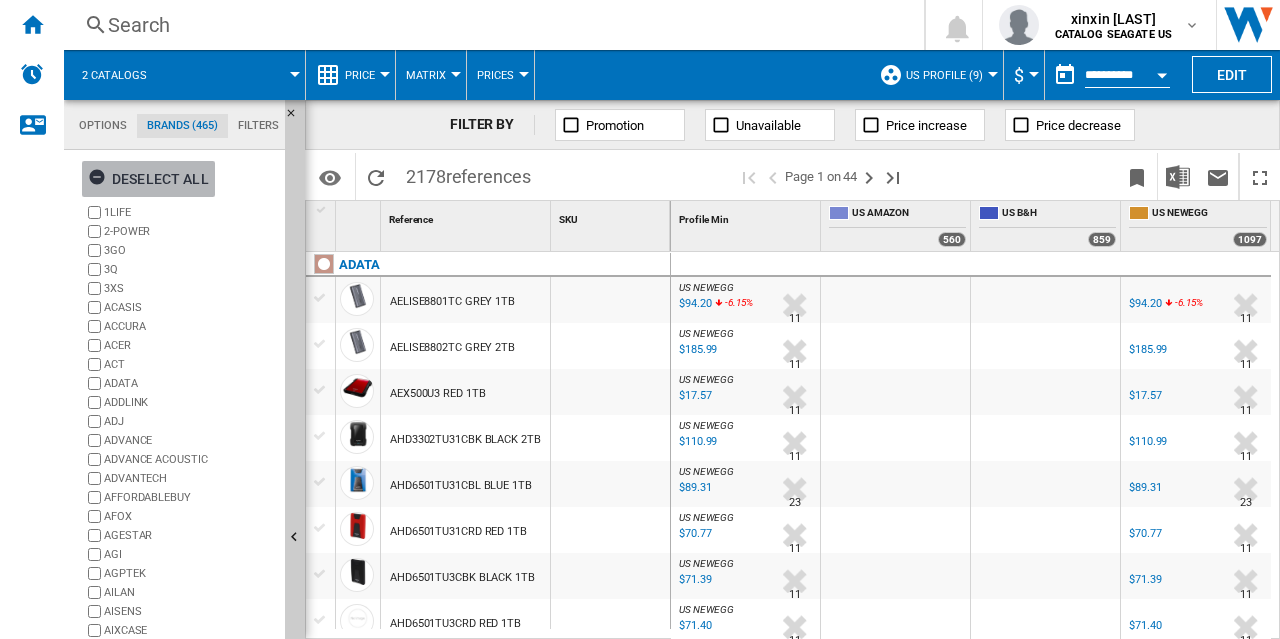 click at bounding box center (100, 180) 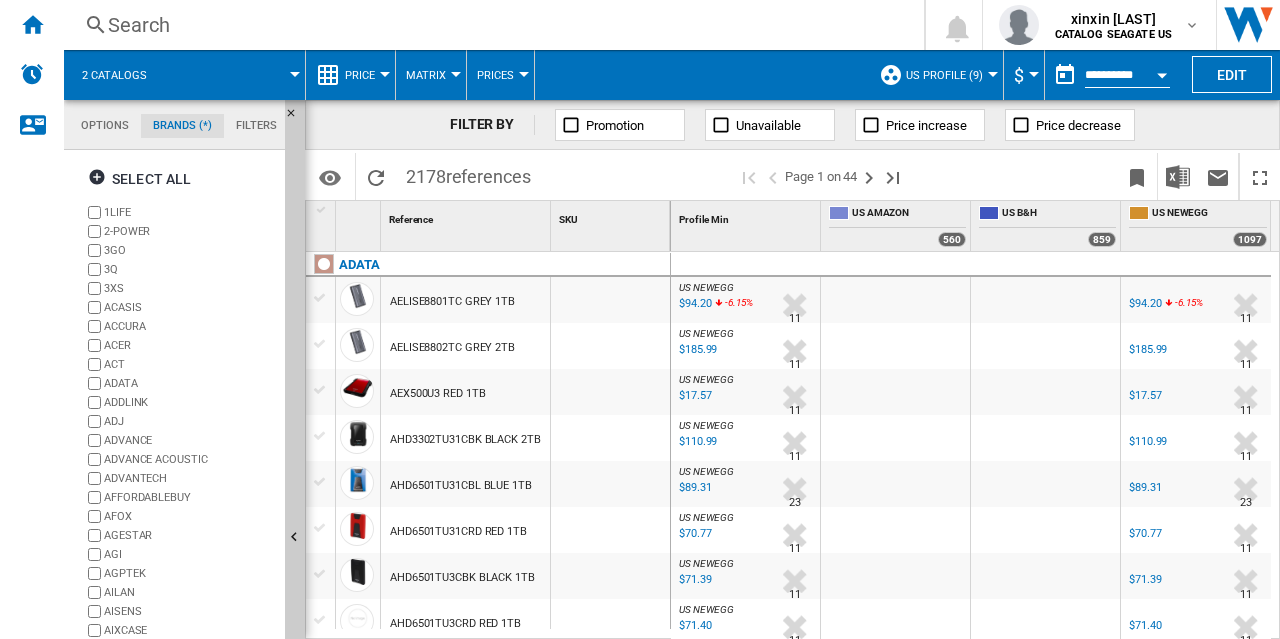 scroll, scrollTop: 0, scrollLeft: 0, axis: both 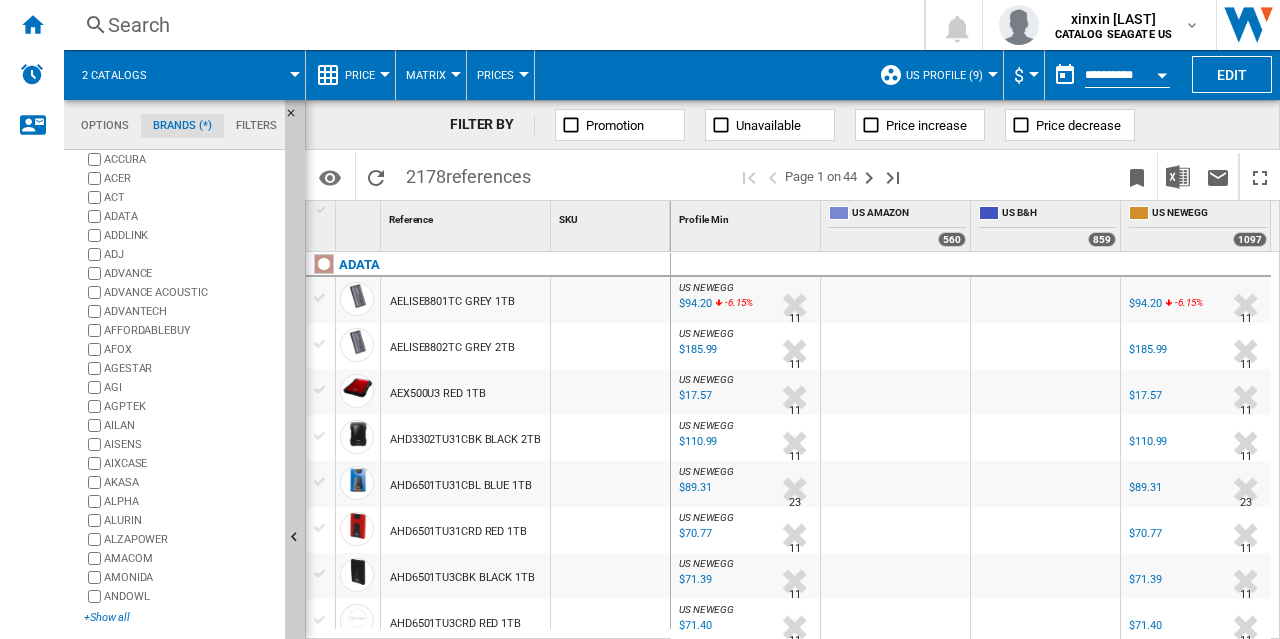 click on "+Show all" at bounding box center [180, 617] 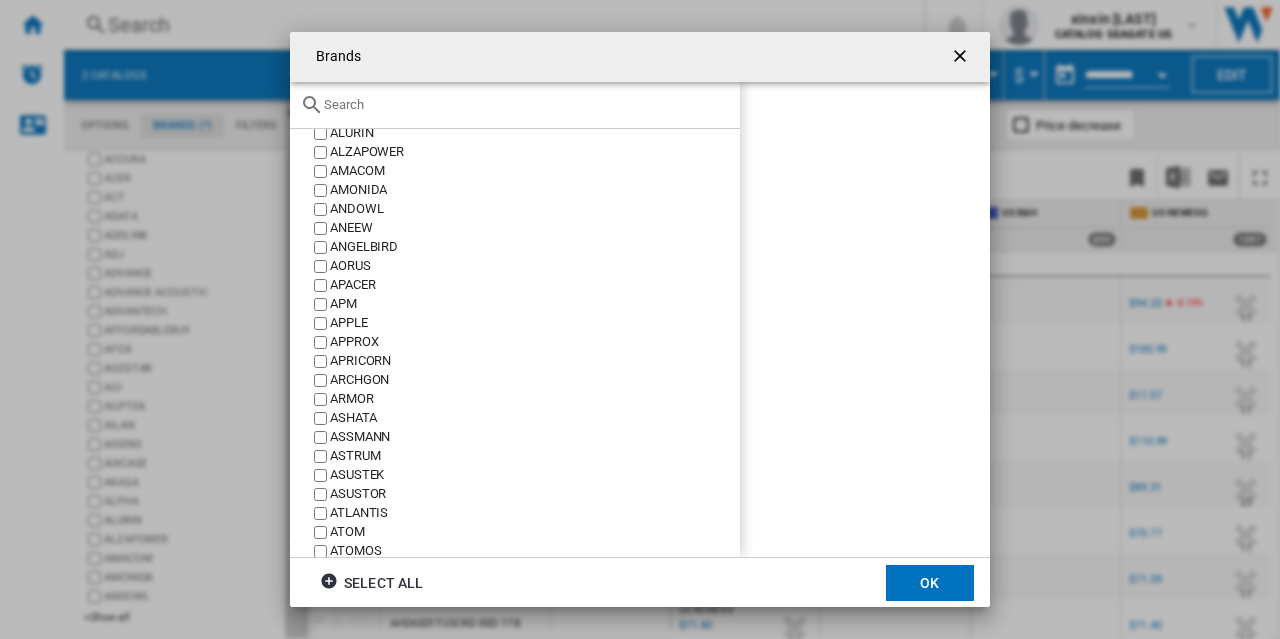 scroll, scrollTop: 800, scrollLeft: 0, axis: vertical 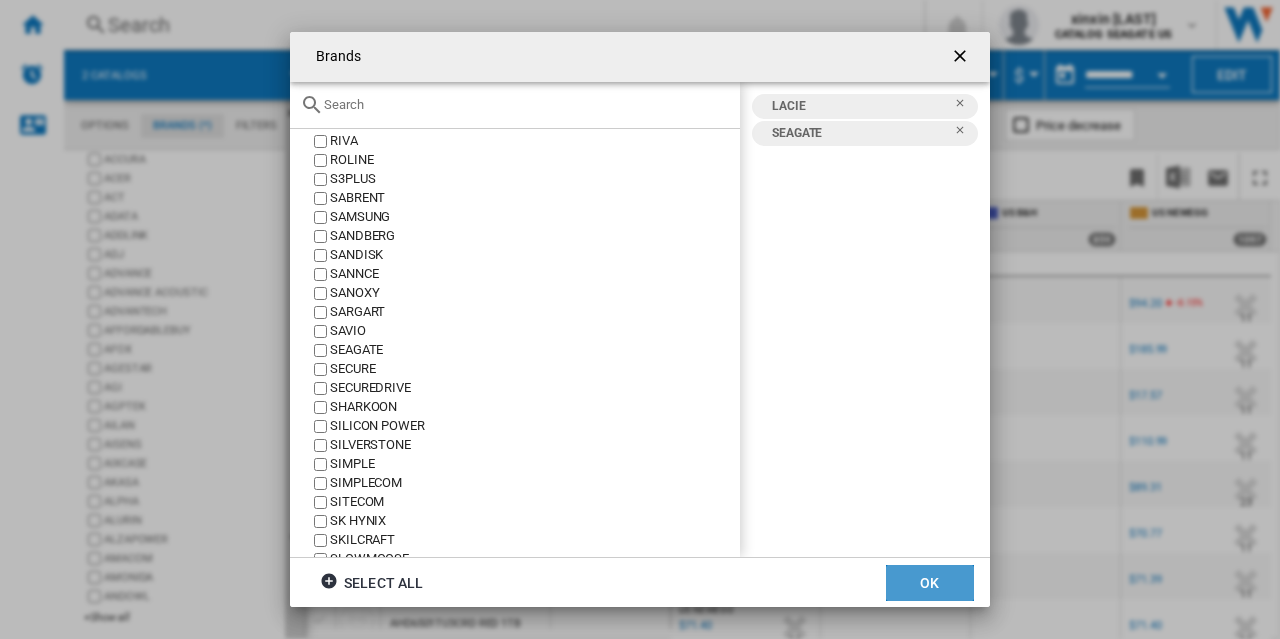 click on "OK" 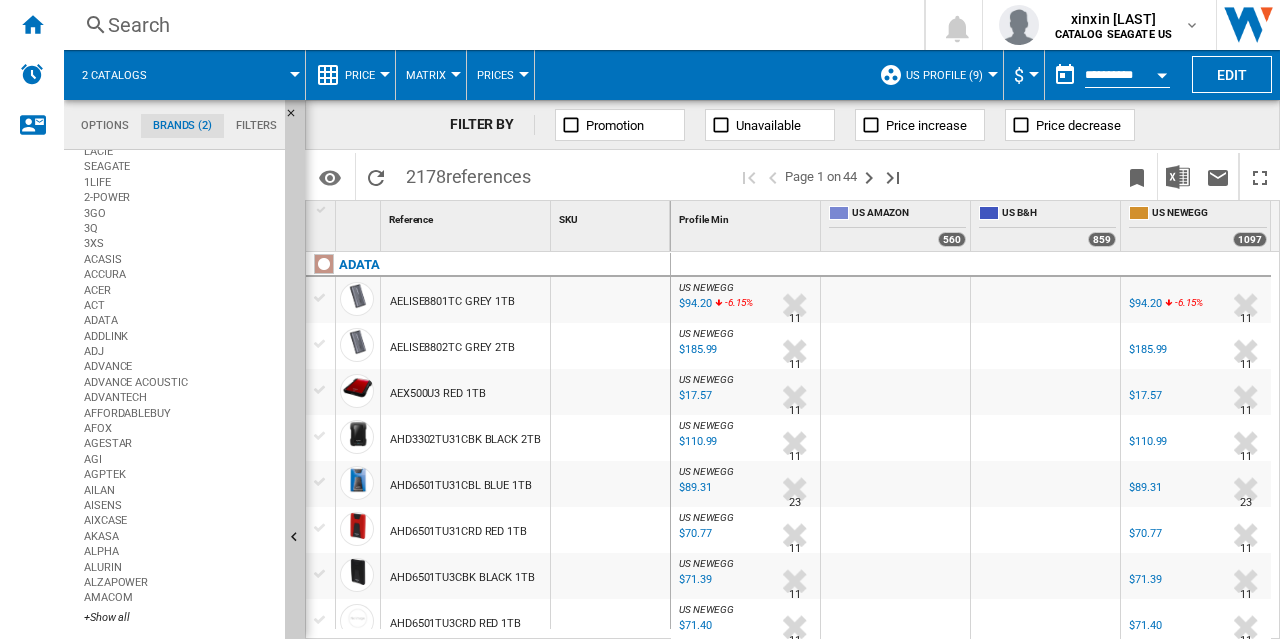 scroll, scrollTop: 0, scrollLeft: 0, axis: both 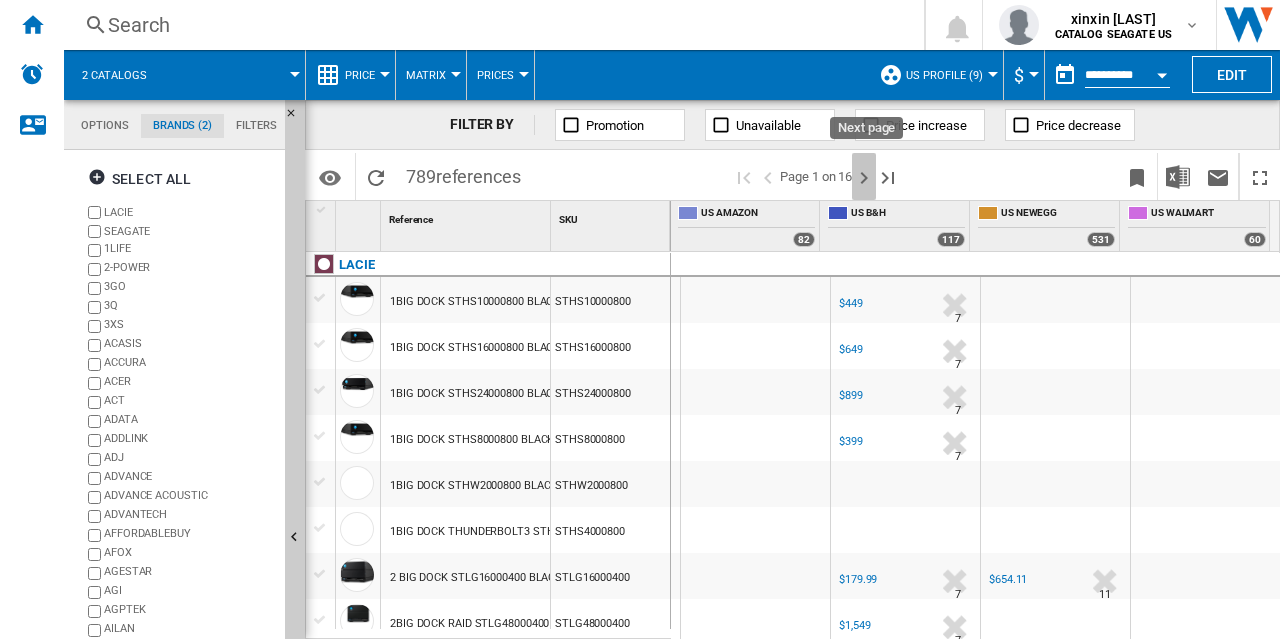 click at bounding box center (864, 178) 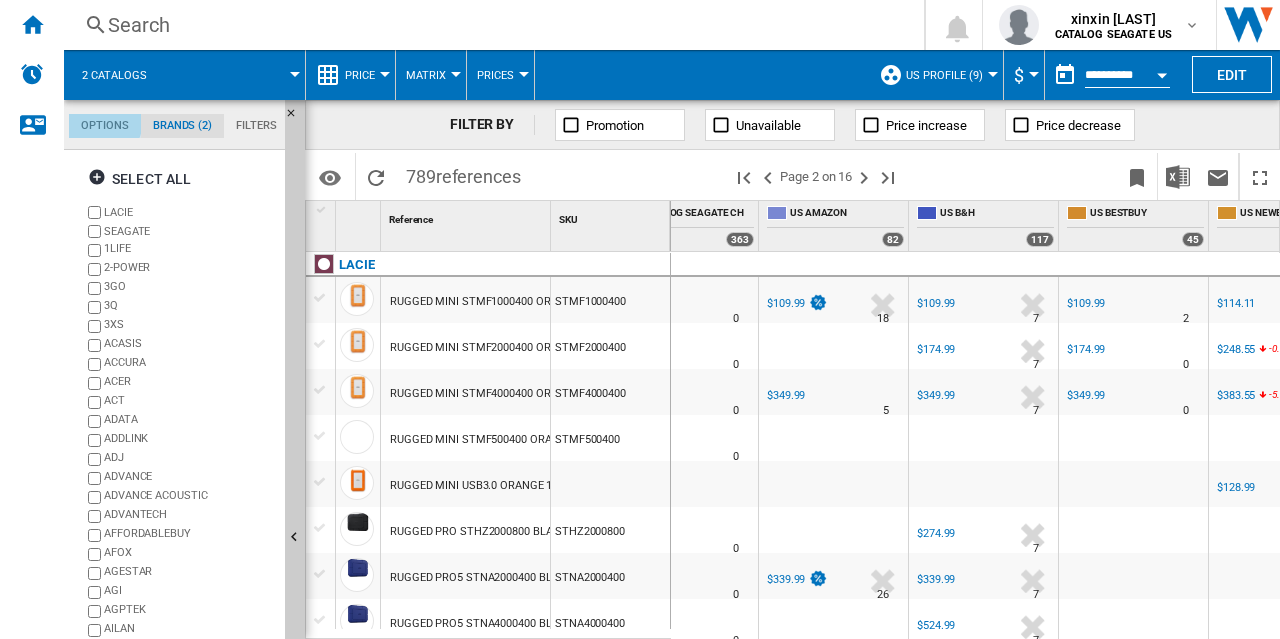 click on "Options" 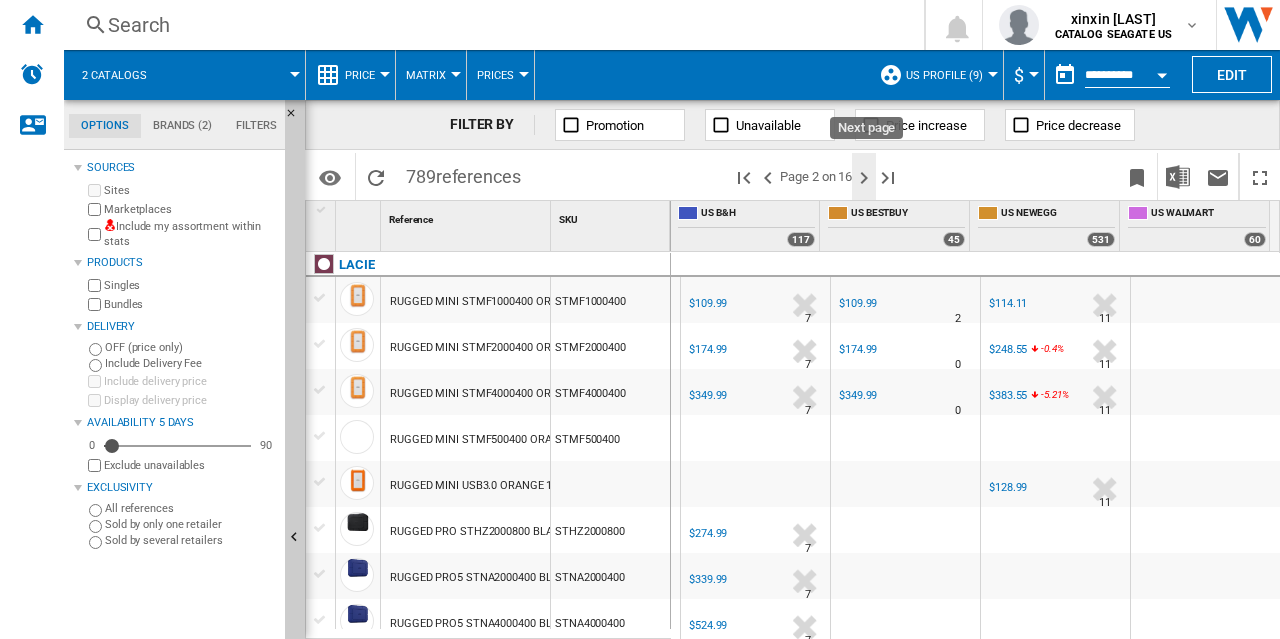 click at bounding box center (864, 178) 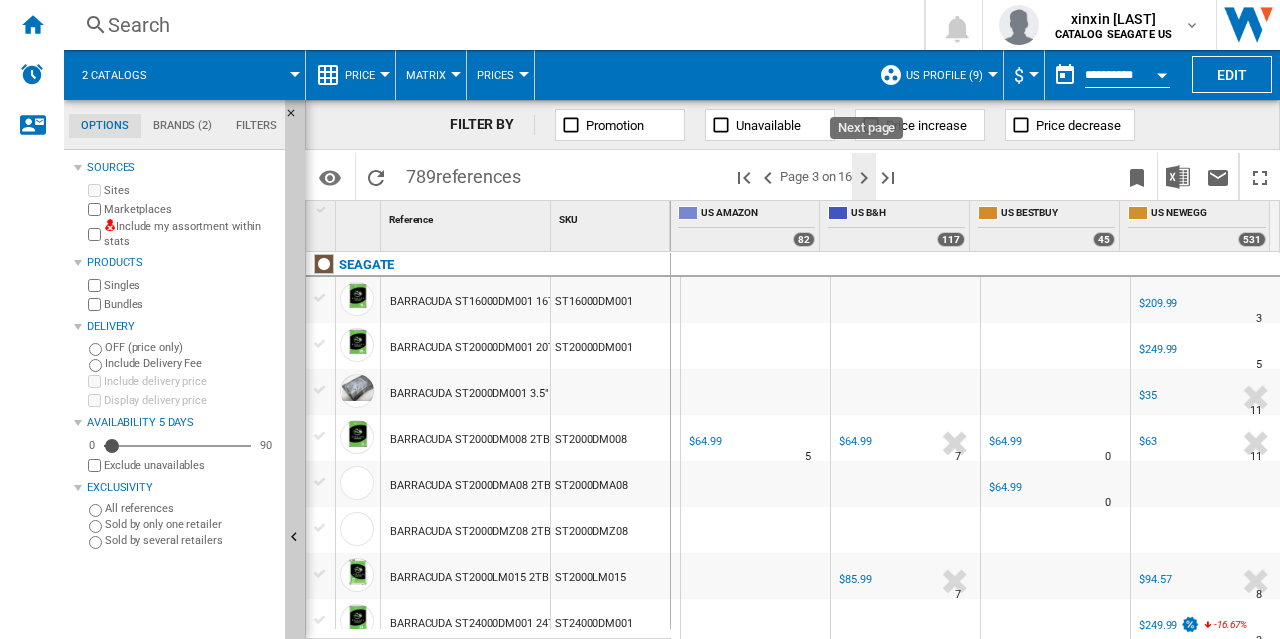 click at bounding box center (864, 178) 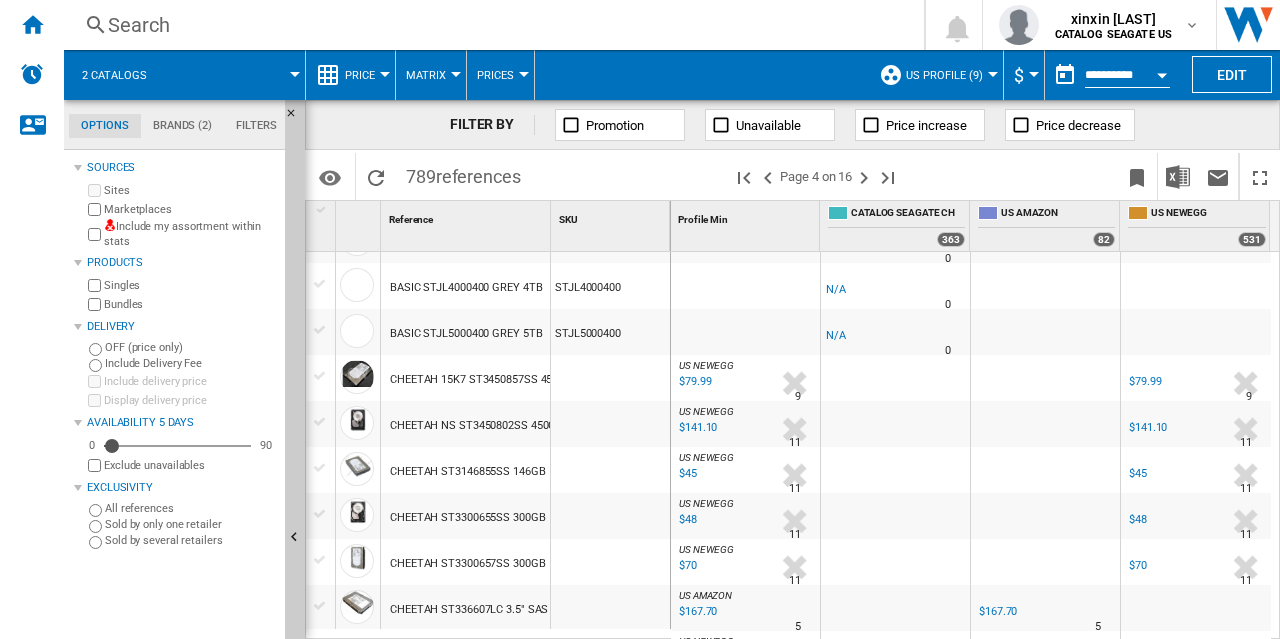 drag, startPoint x: 937, startPoint y: 628, endPoint x: 1183, endPoint y: 610, distance: 246.65765 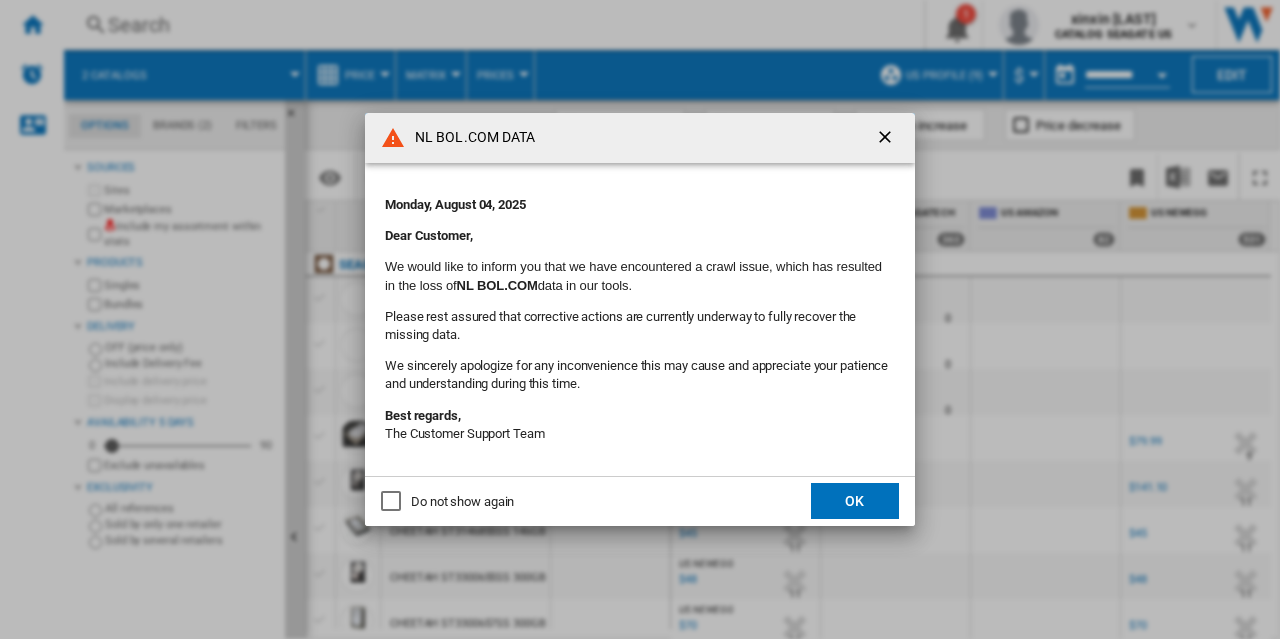 click at bounding box center (887, 139) 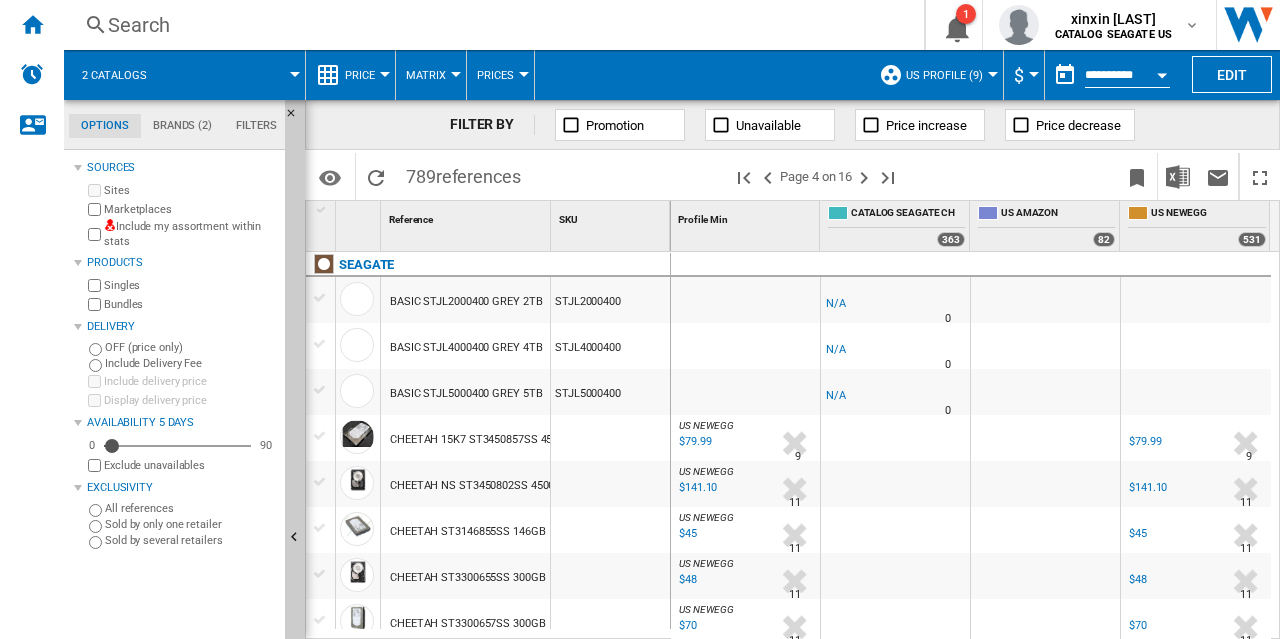 drag, startPoint x: 797, startPoint y: 628, endPoint x: 905, endPoint y: 624, distance: 108.07405 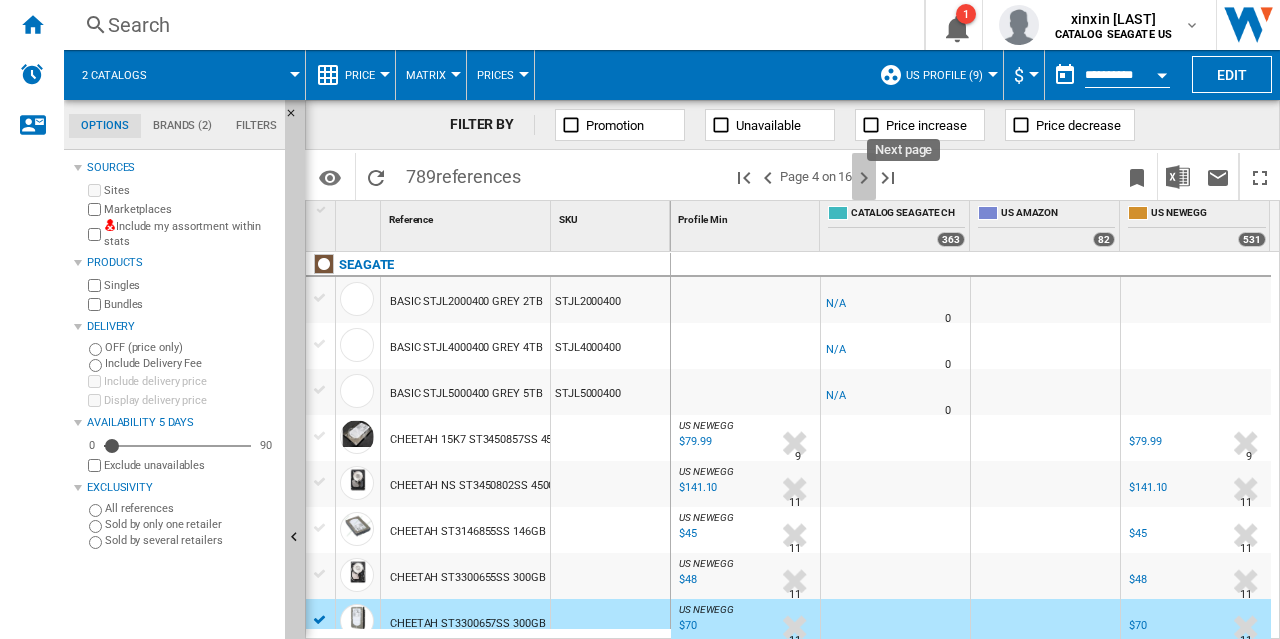 click at bounding box center (864, 178) 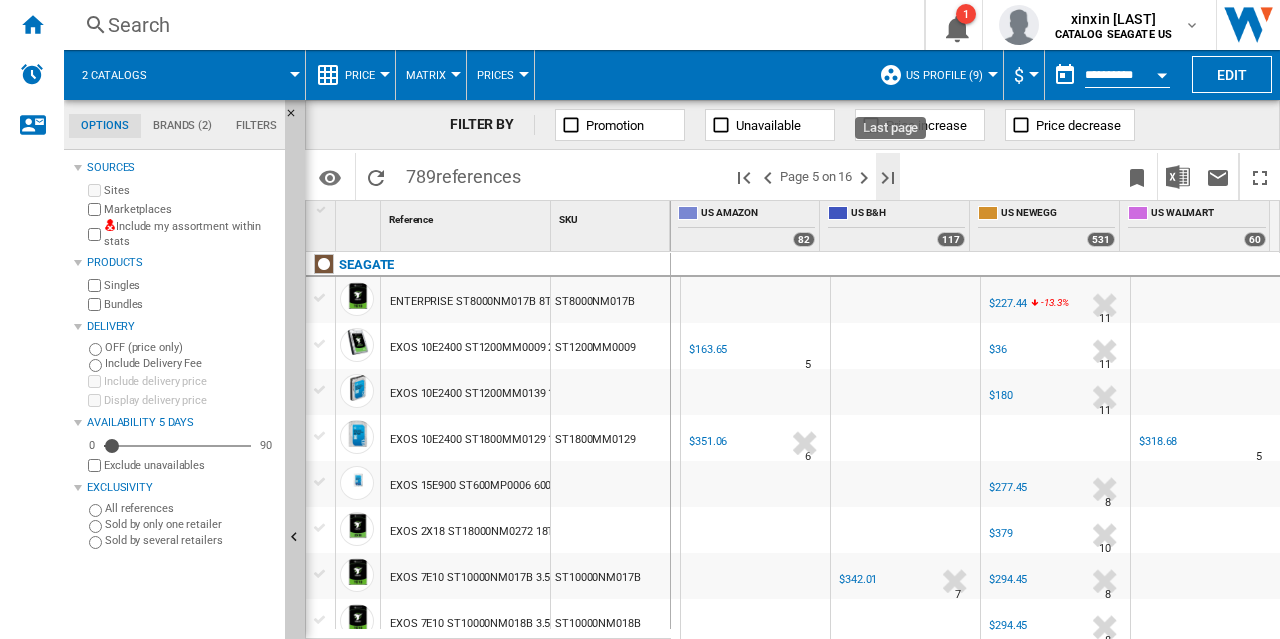 click at bounding box center [888, 178] 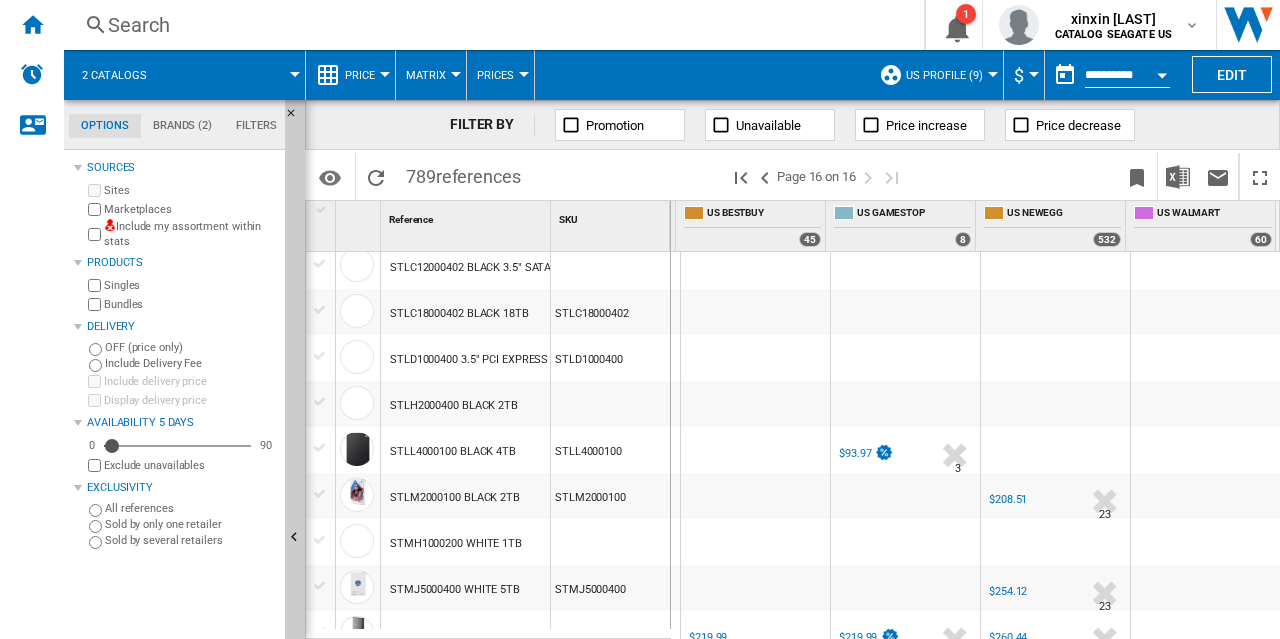 click on "$93.97" at bounding box center (855, 453) 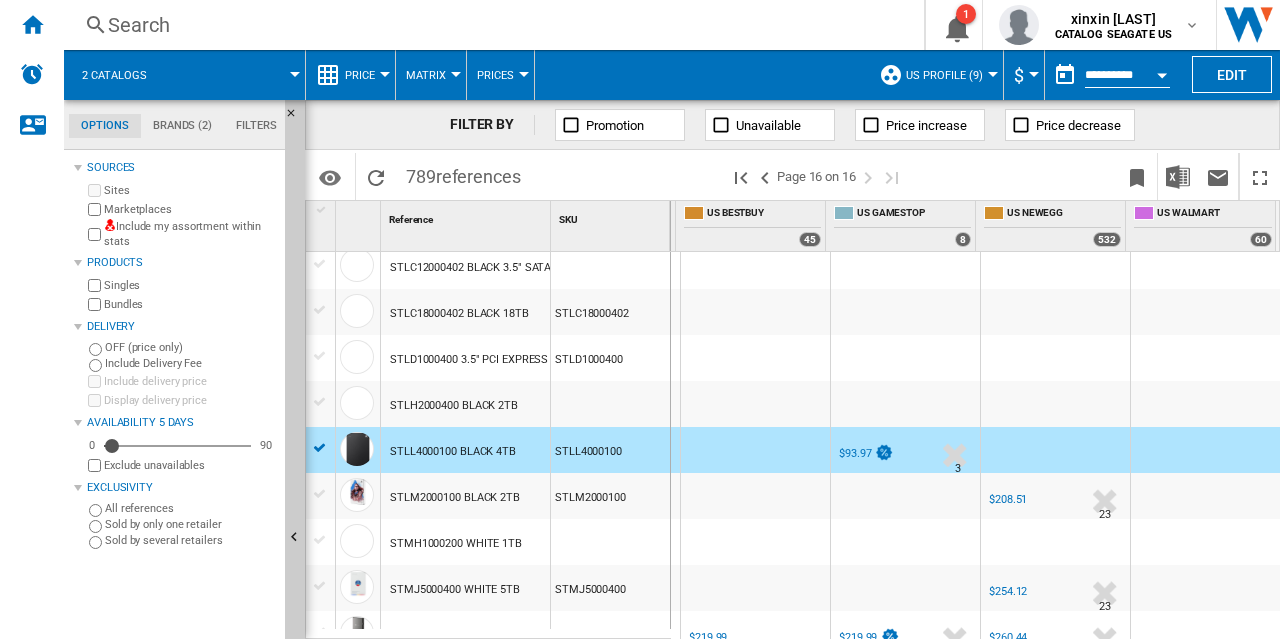 drag, startPoint x: 618, startPoint y: 451, endPoint x: 555, endPoint y: 448, distance: 63.07139 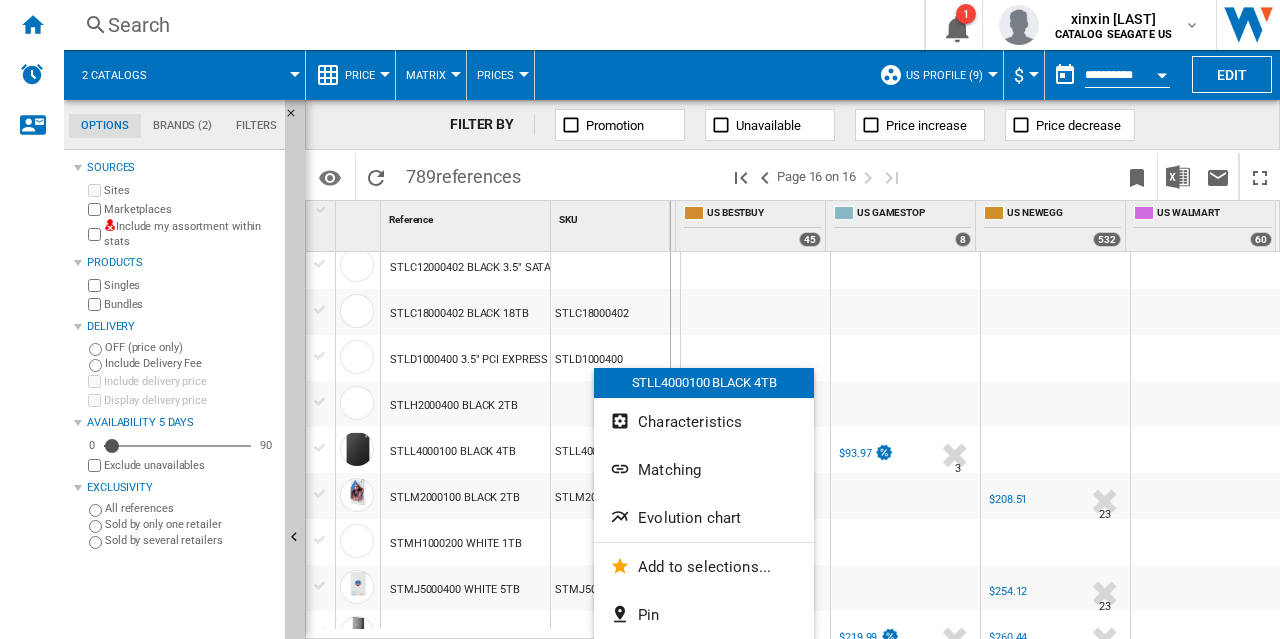 click on "STLL4000100 BLACK 4TB" at bounding box center [704, 383] 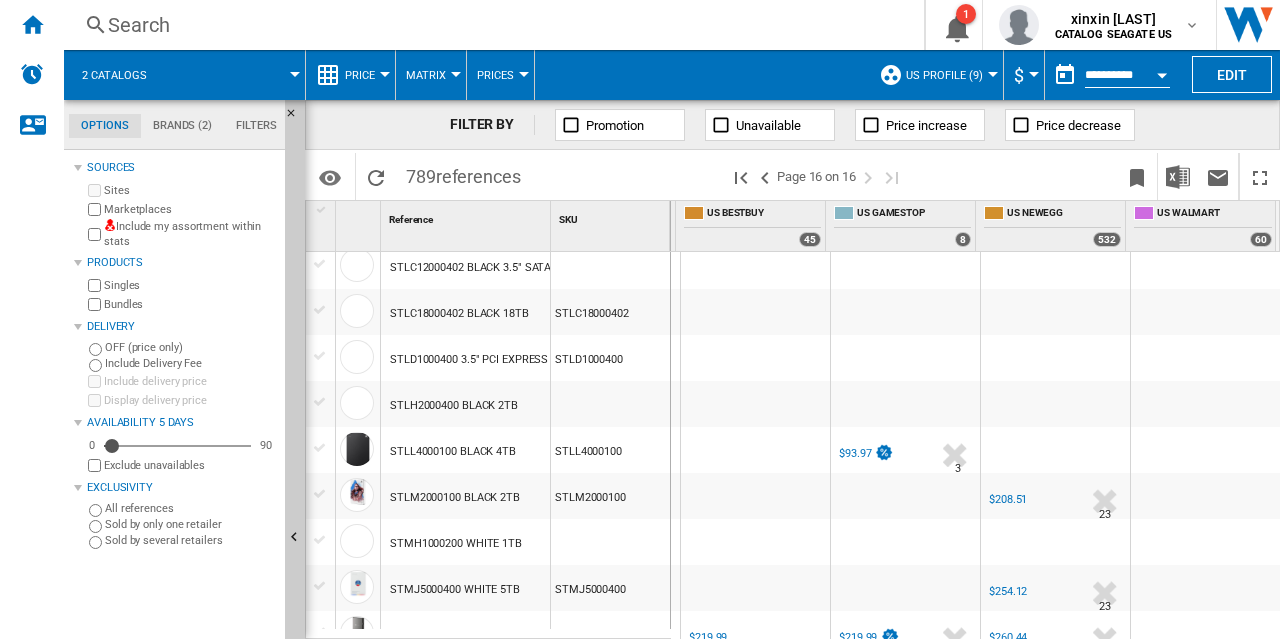 click on "$93.97" at bounding box center (855, 453) 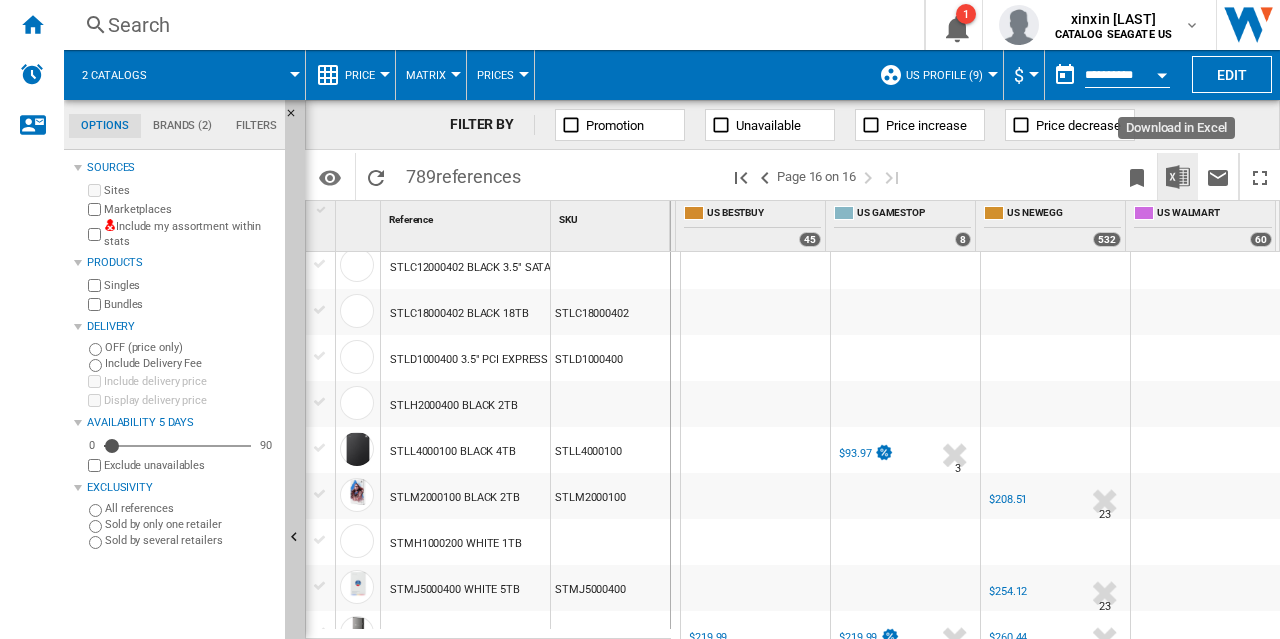 click at bounding box center (1178, 177) 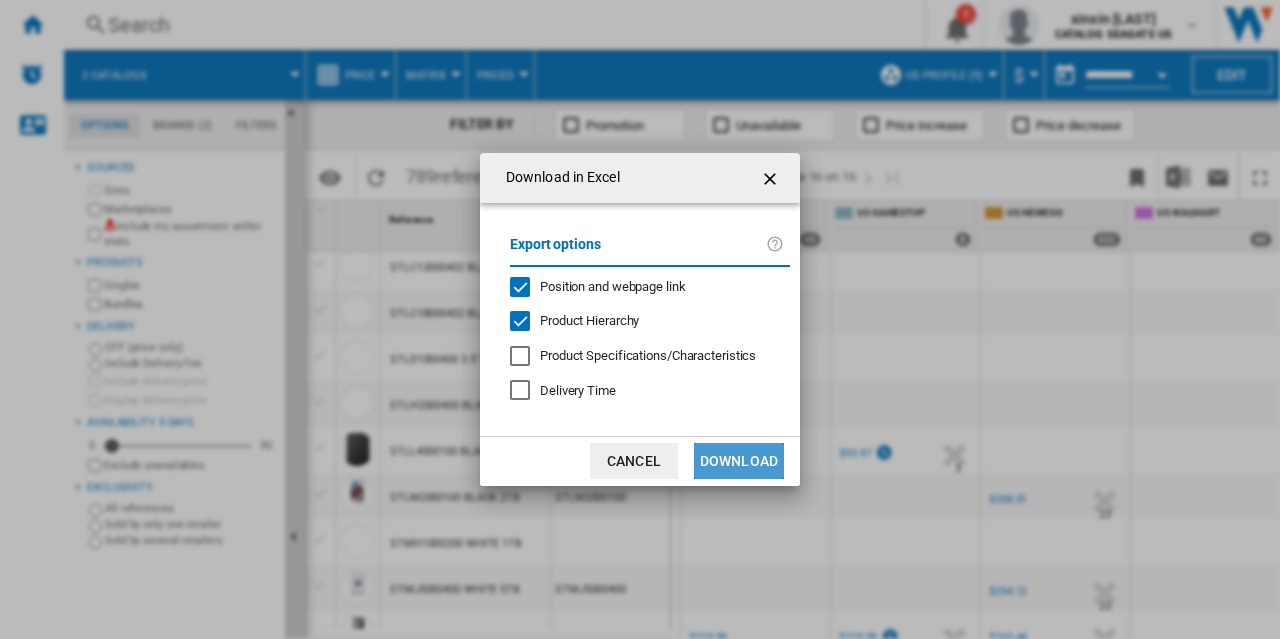 click on "Download" 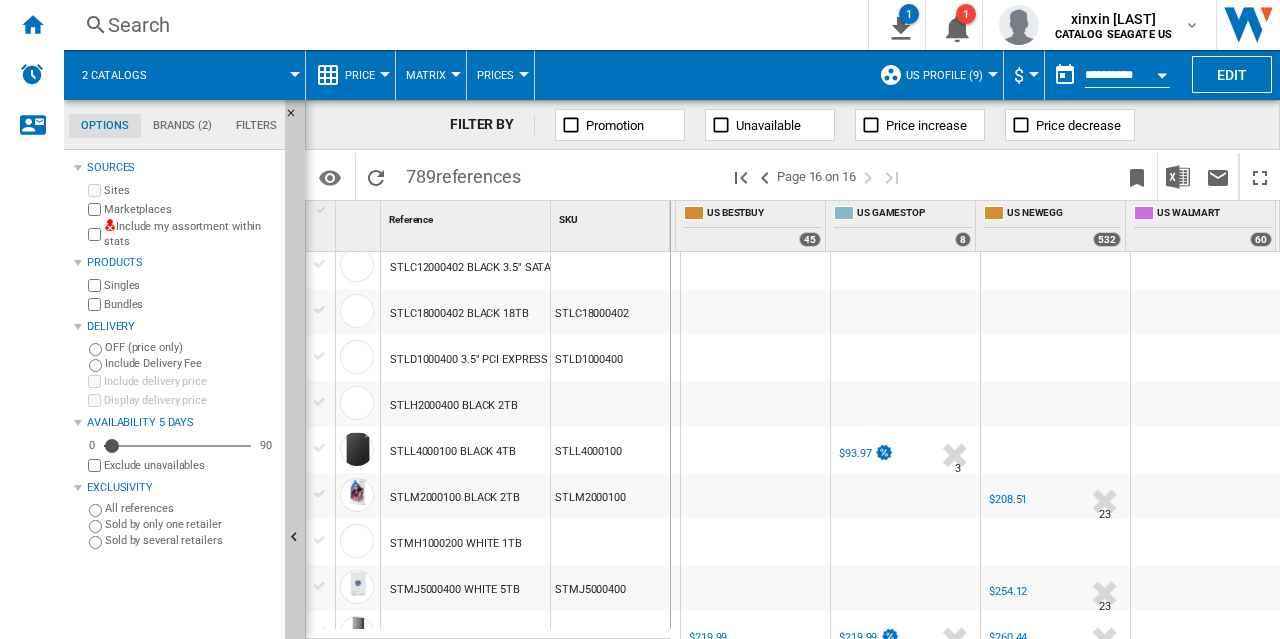scroll, scrollTop: 1200, scrollLeft: 595, axis: both 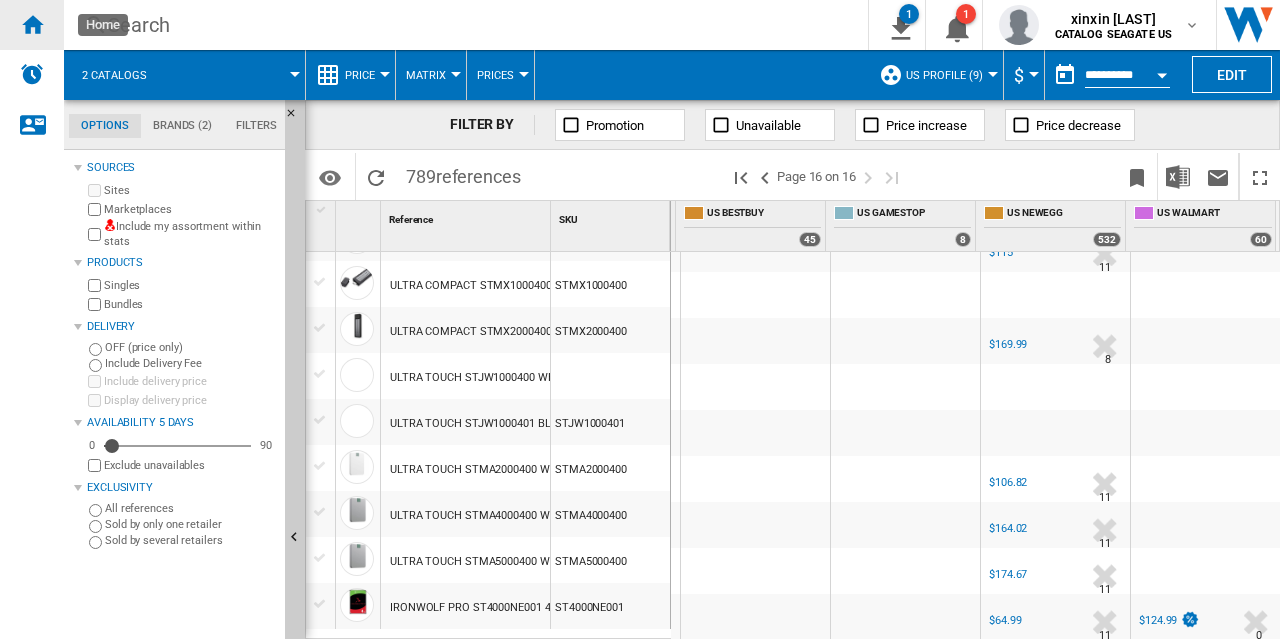 click at bounding box center [32, 24] 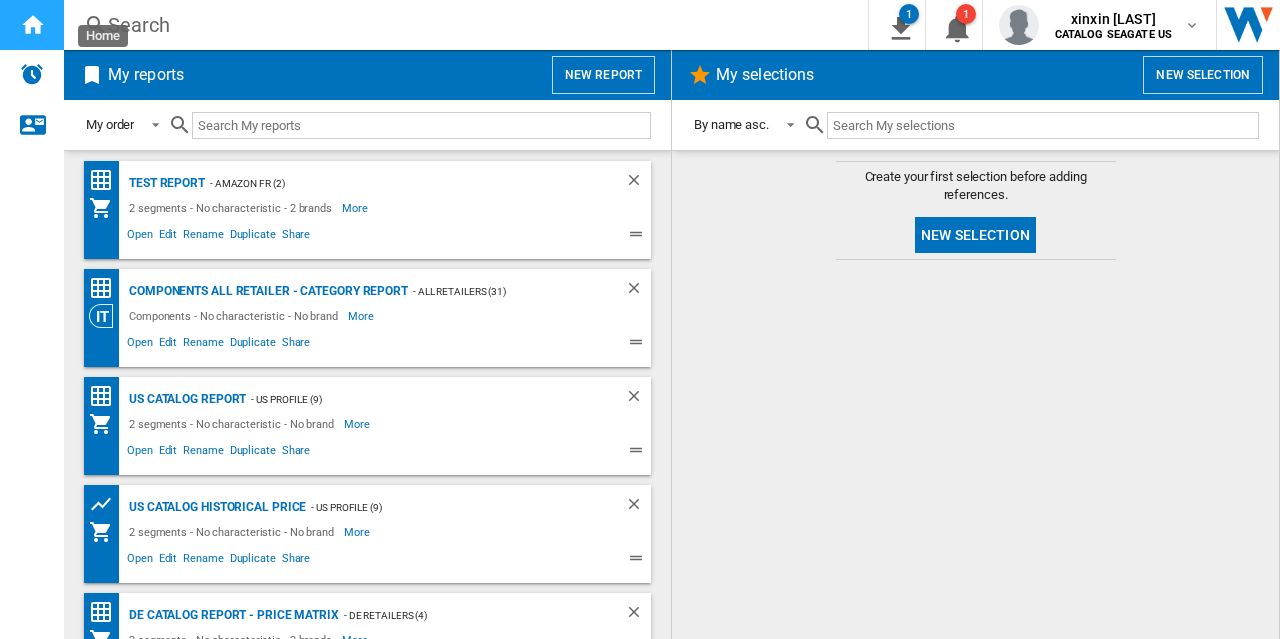 click at bounding box center (32, 25) 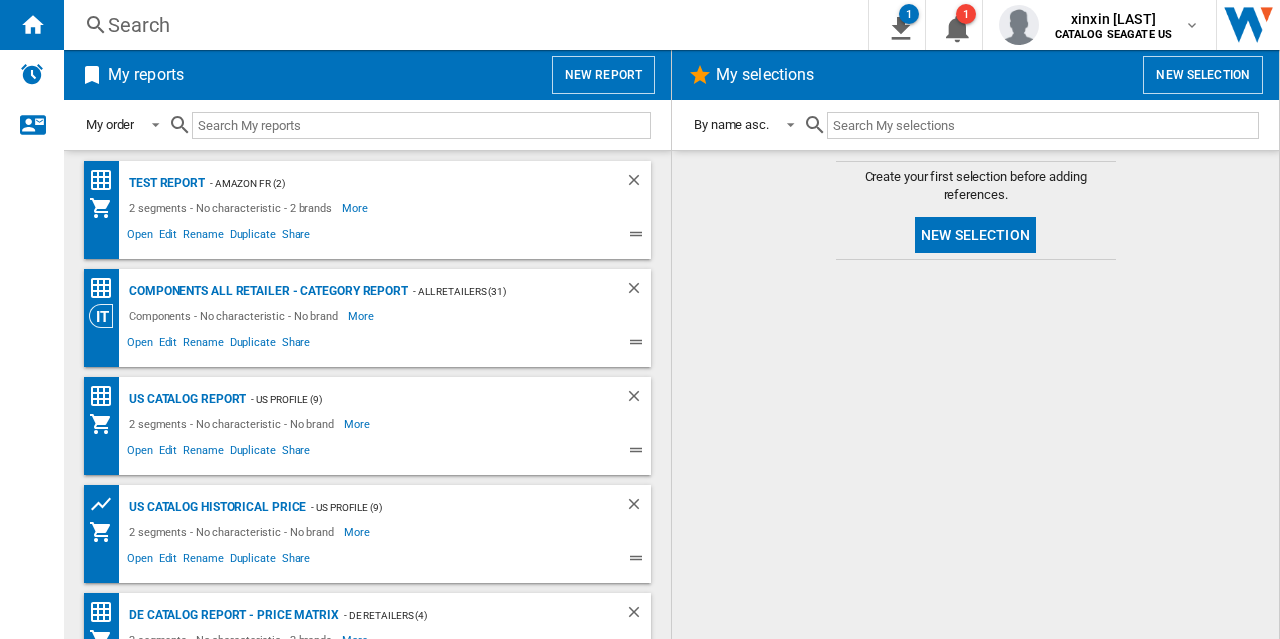 click at bounding box center (92, 75) 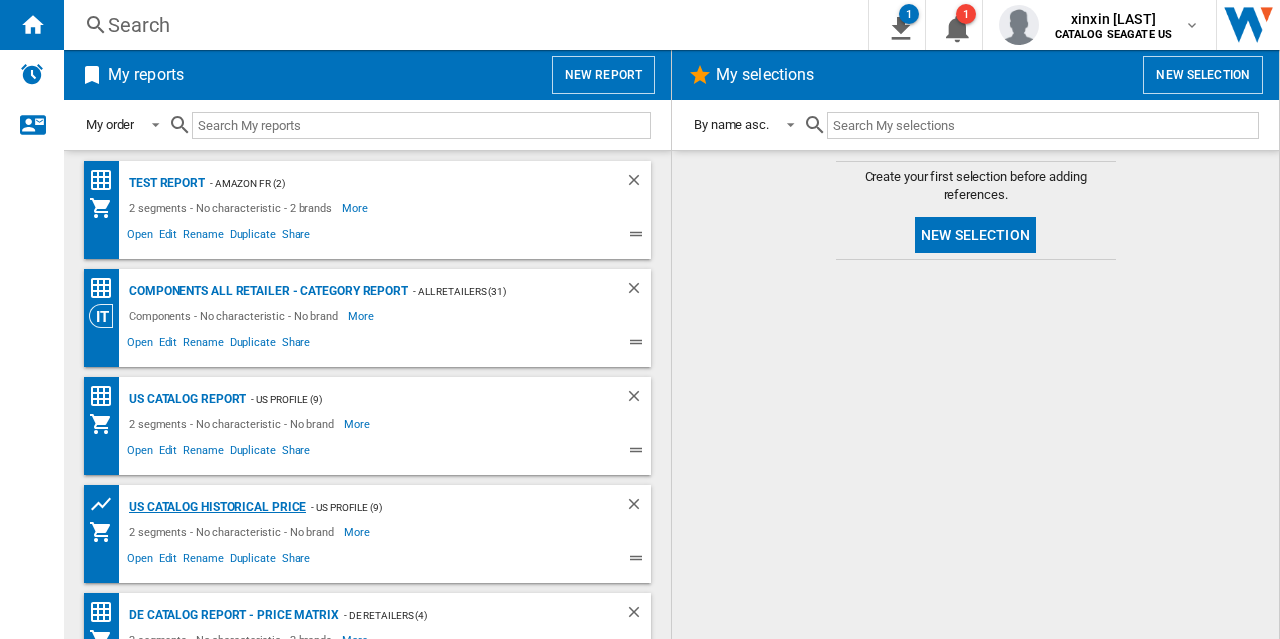 click on "US Catalog Historical Price" 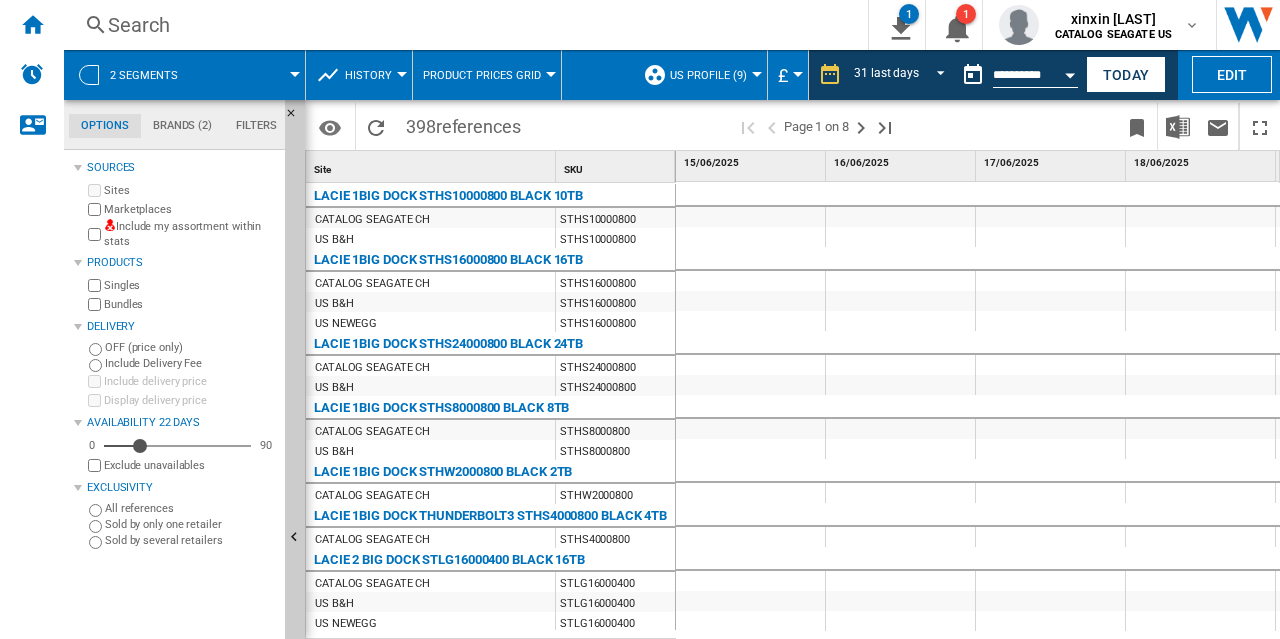 scroll, scrollTop: 0, scrollLeft: 44, axis: horizontal 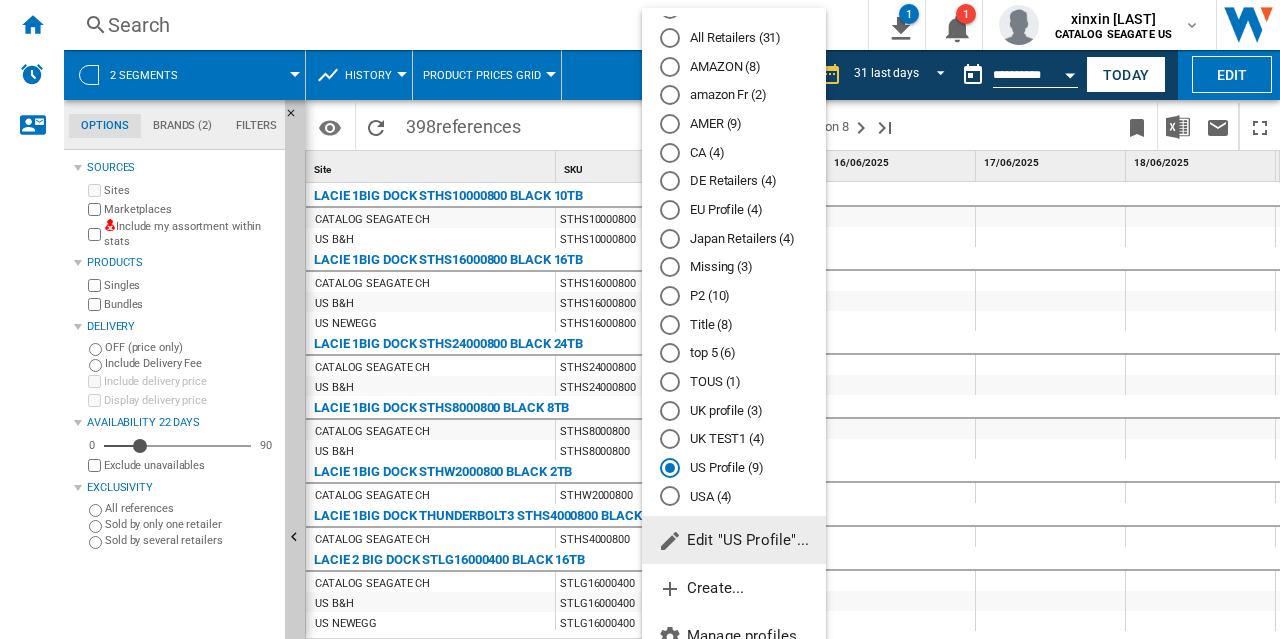 click at bounding box center [670, 124] 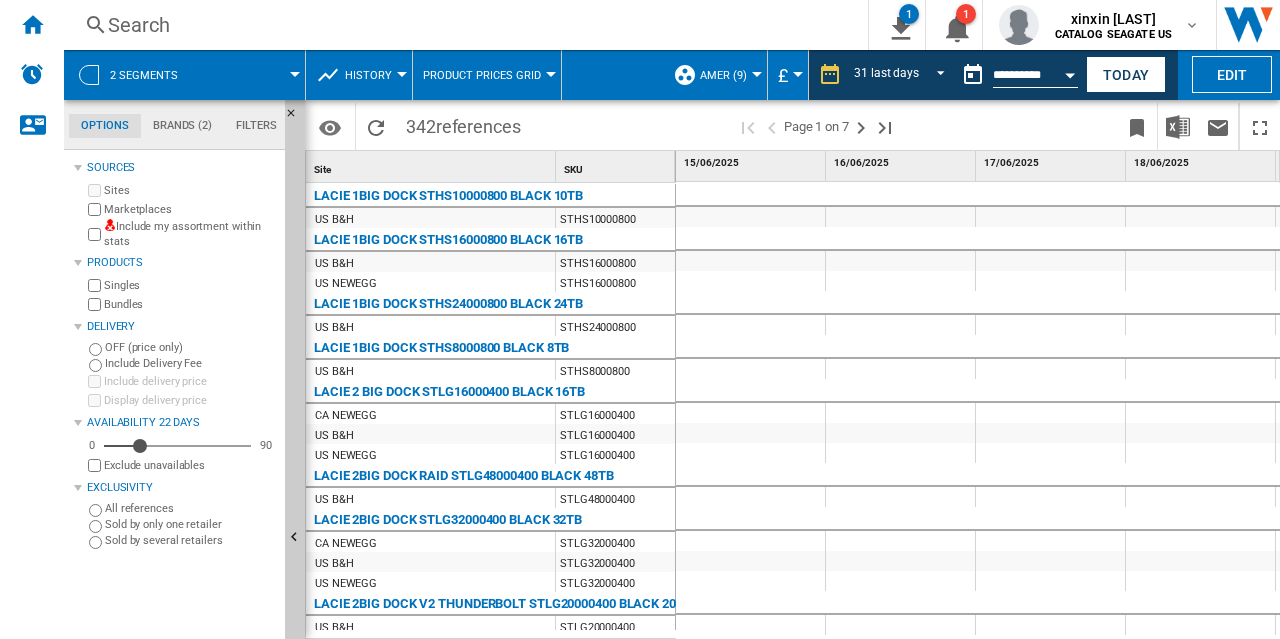 click on "AMER (9)" at bounding box center [728, 75] 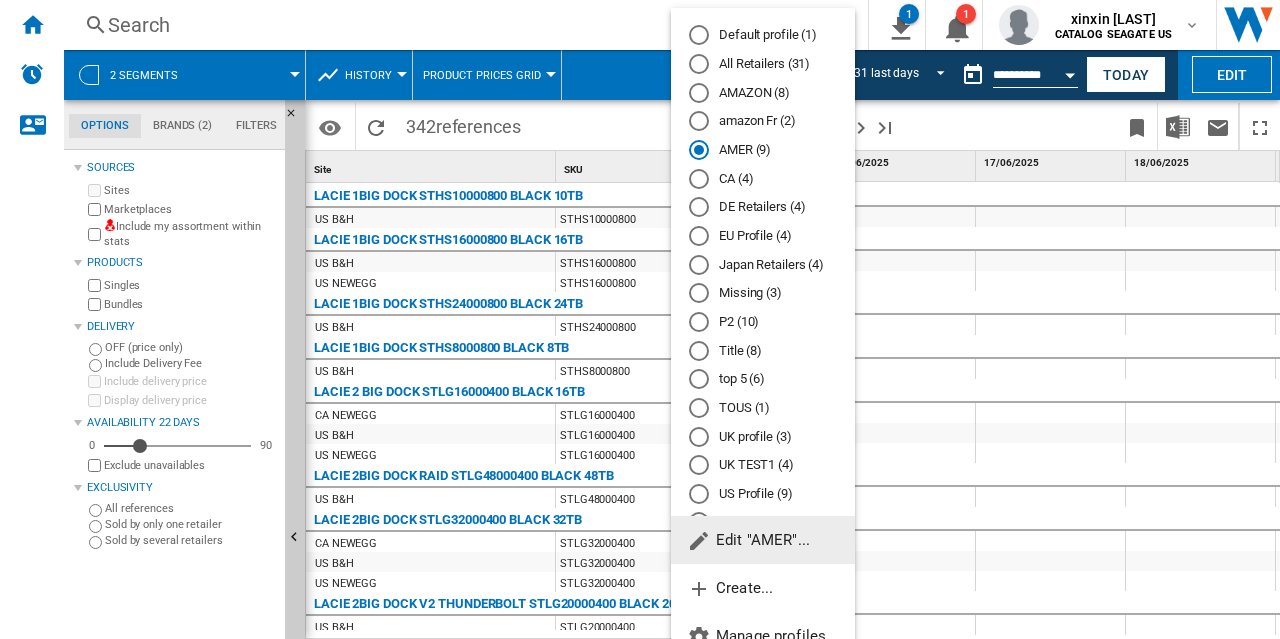 click at bounding box center (699, 35) 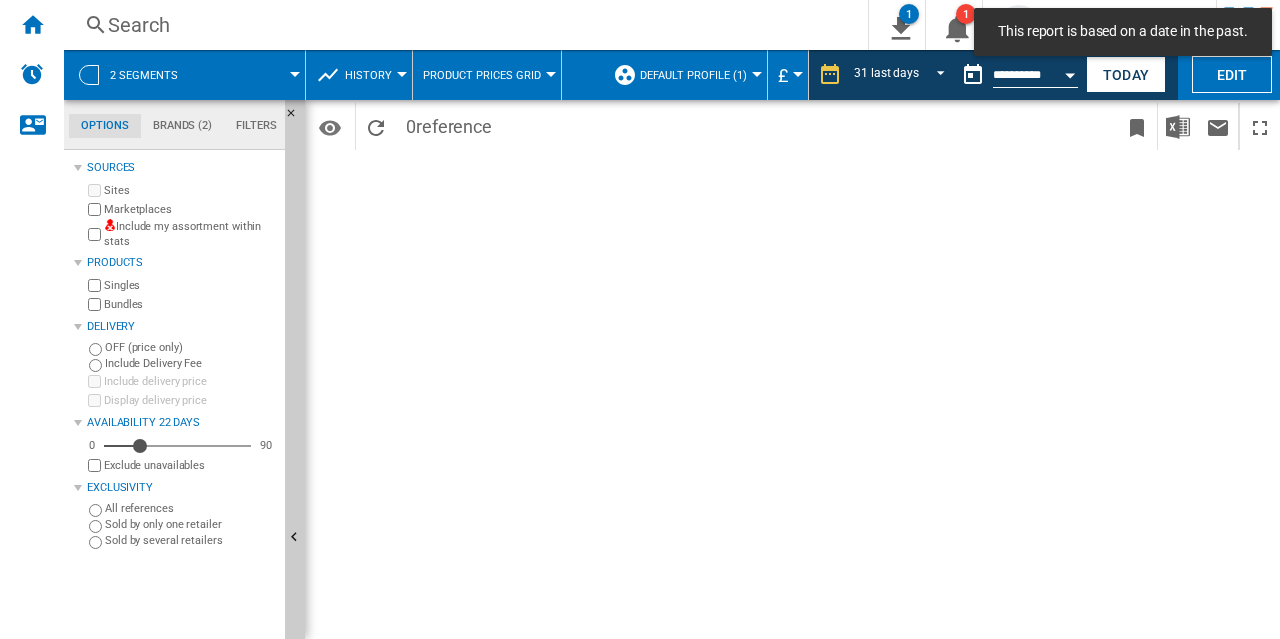click at bounding box center (757, 74) 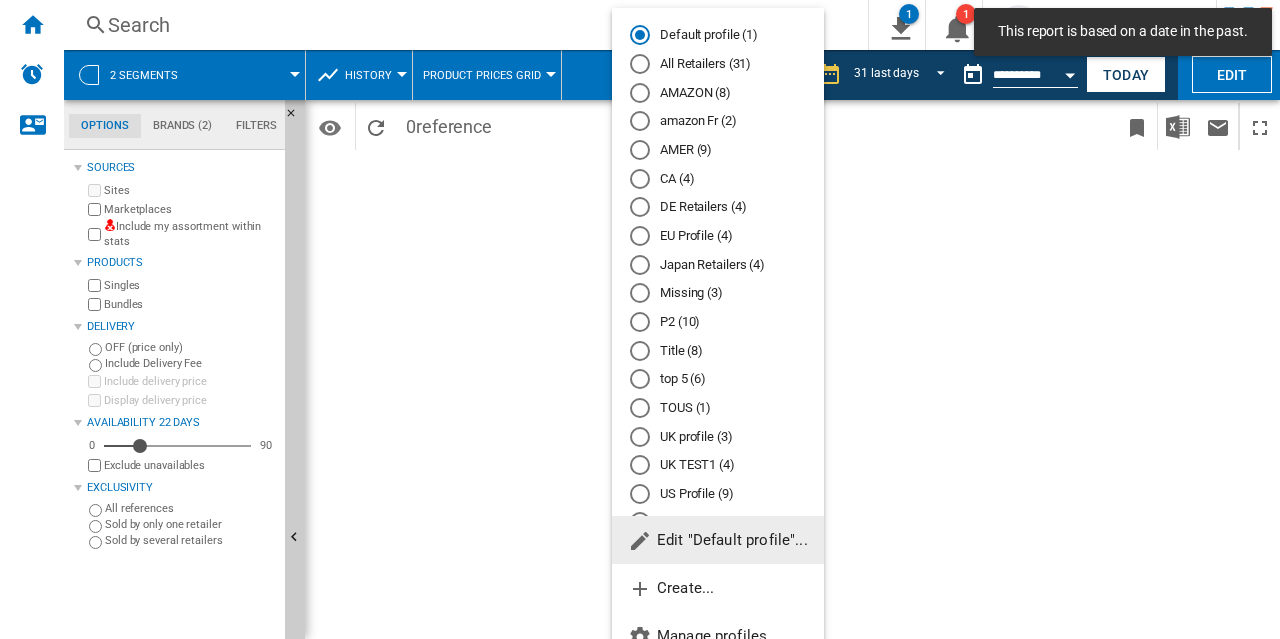 click at bounding box center [640, 64] 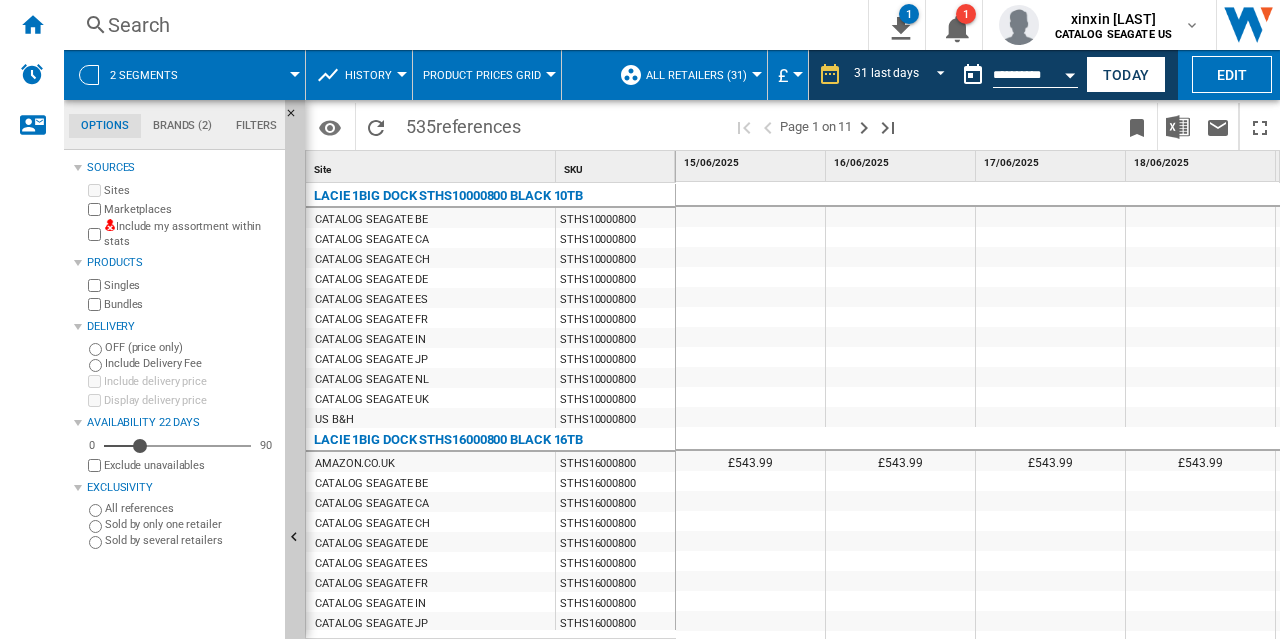 click on "2 segments" at bounding box center [144, 75] 